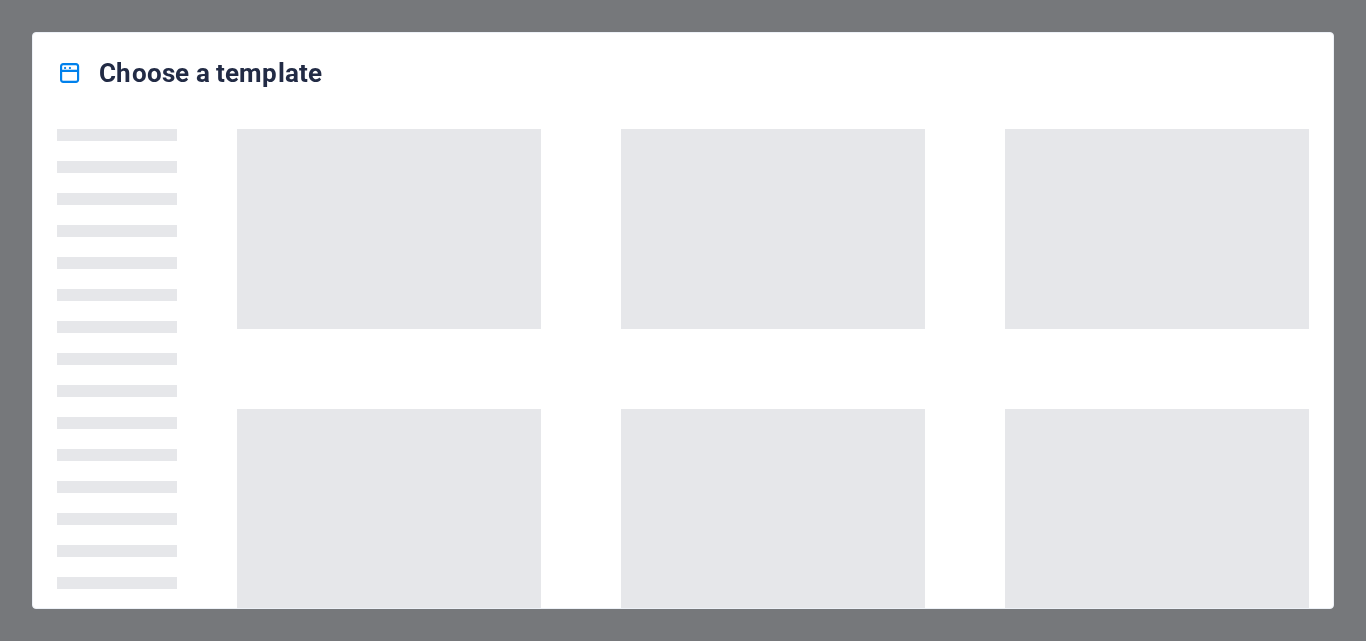 scroll, scrollTop: 0, scrollLeft: 0, axis: both 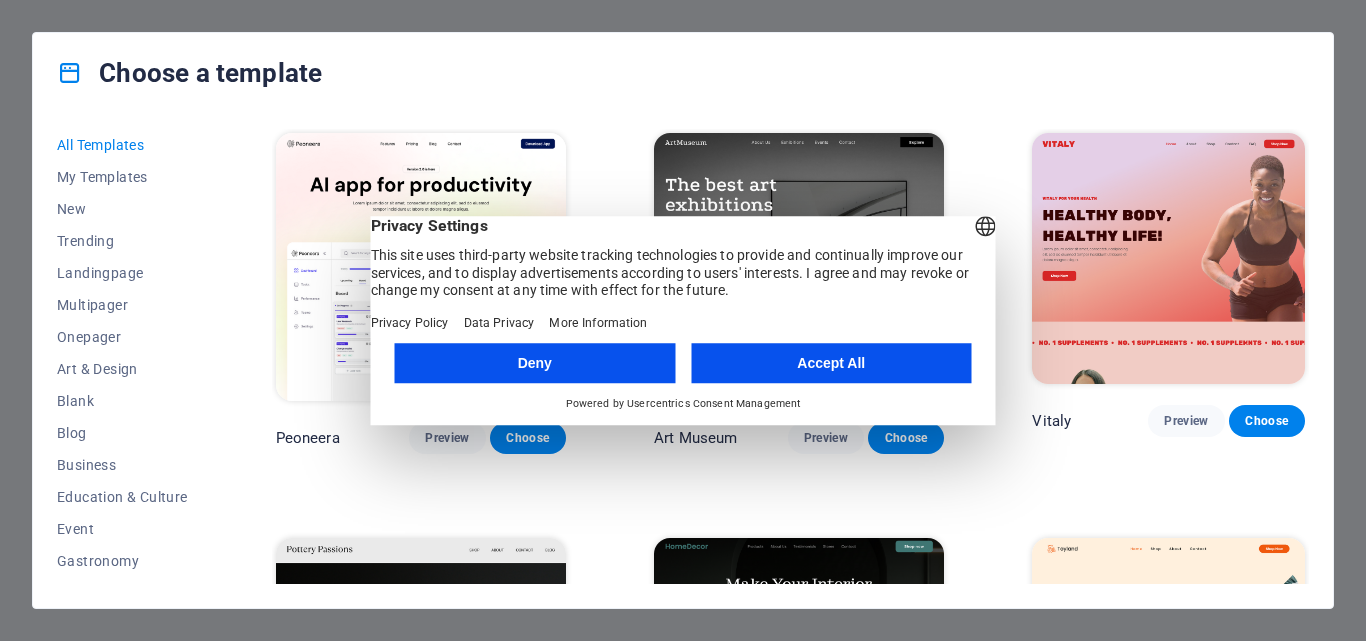 click on "Accept All" at bounding box center [831, 363] 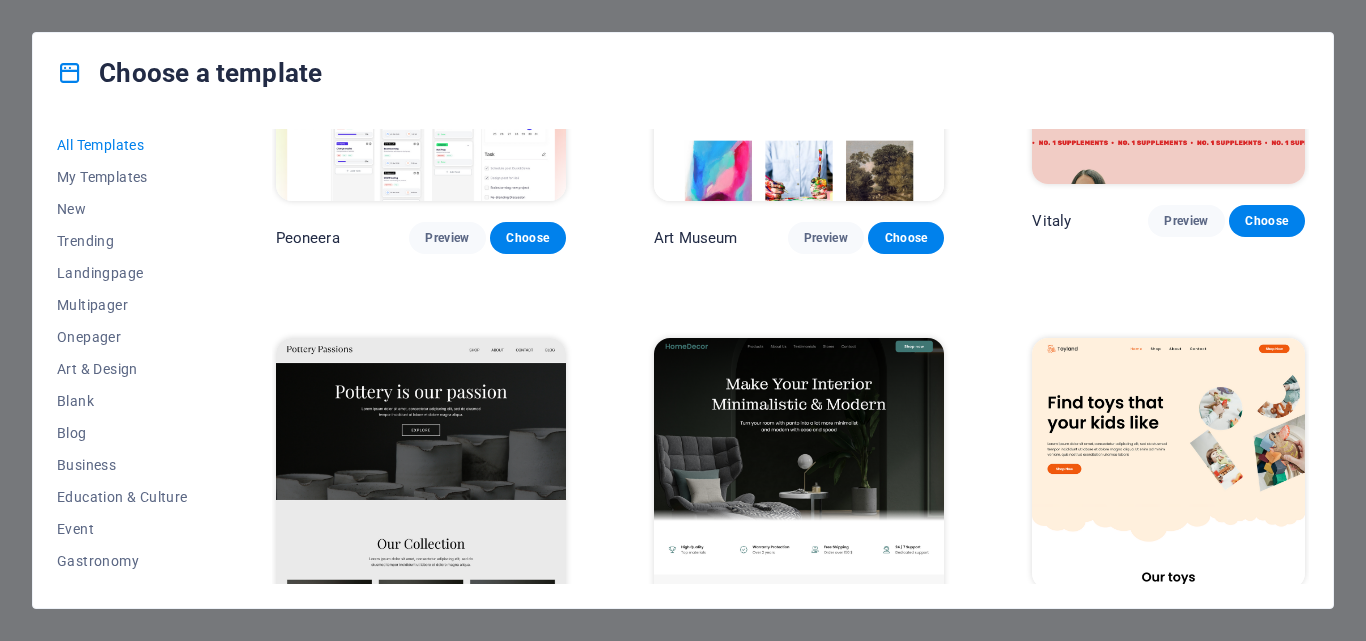 scroll, scrollTop: 300, scrollLeft: 0, axis: vertical 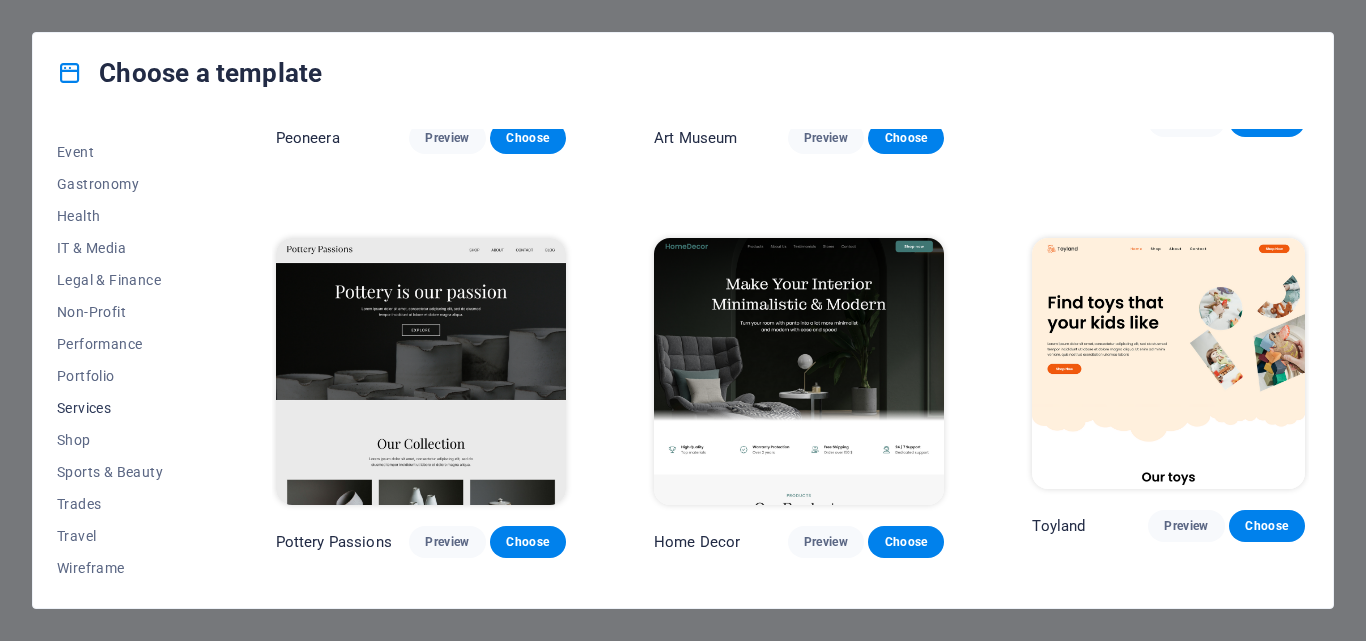 click on "Services" at bounding box center (122, 408) 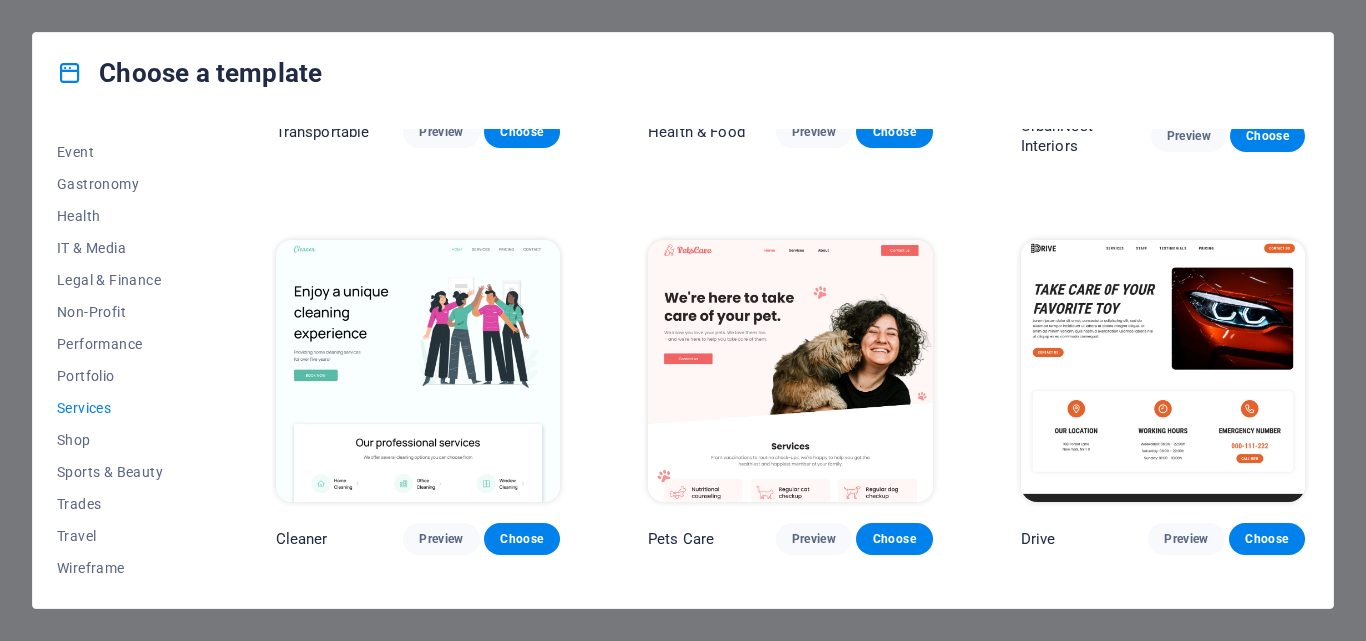 click on "Services" at bounding box center (122, 408) 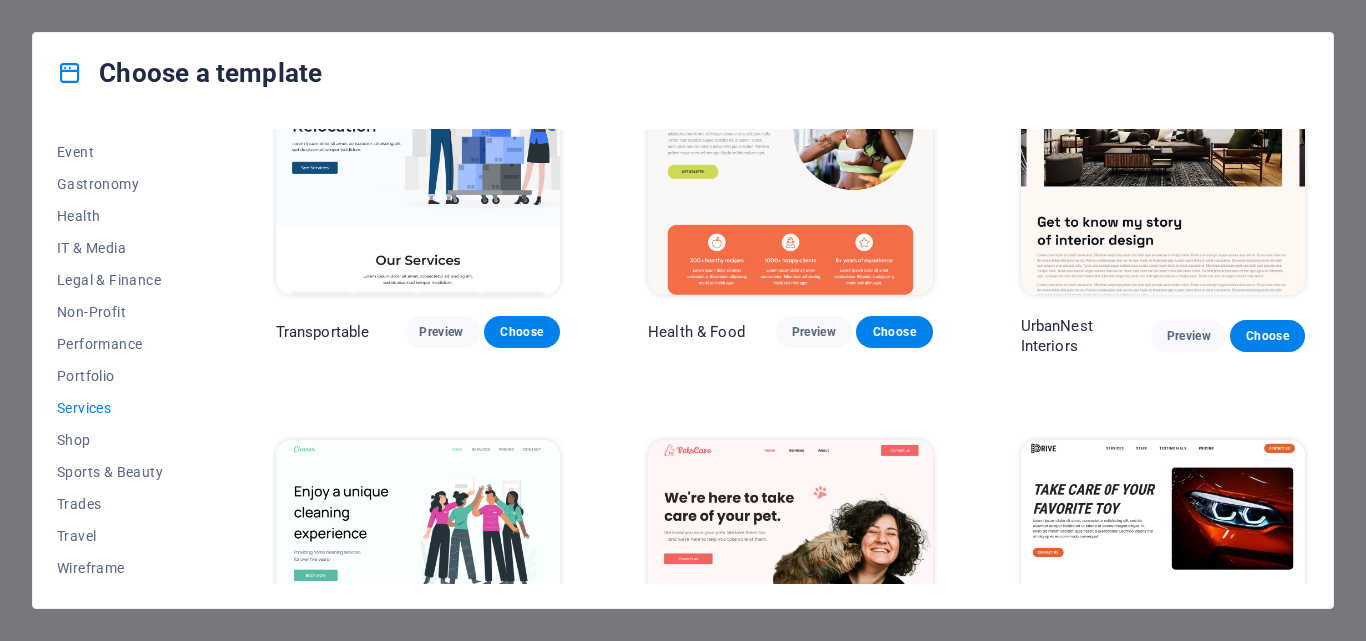 scroll, scrollTop: 0, scrollLeft: 0, axis: both 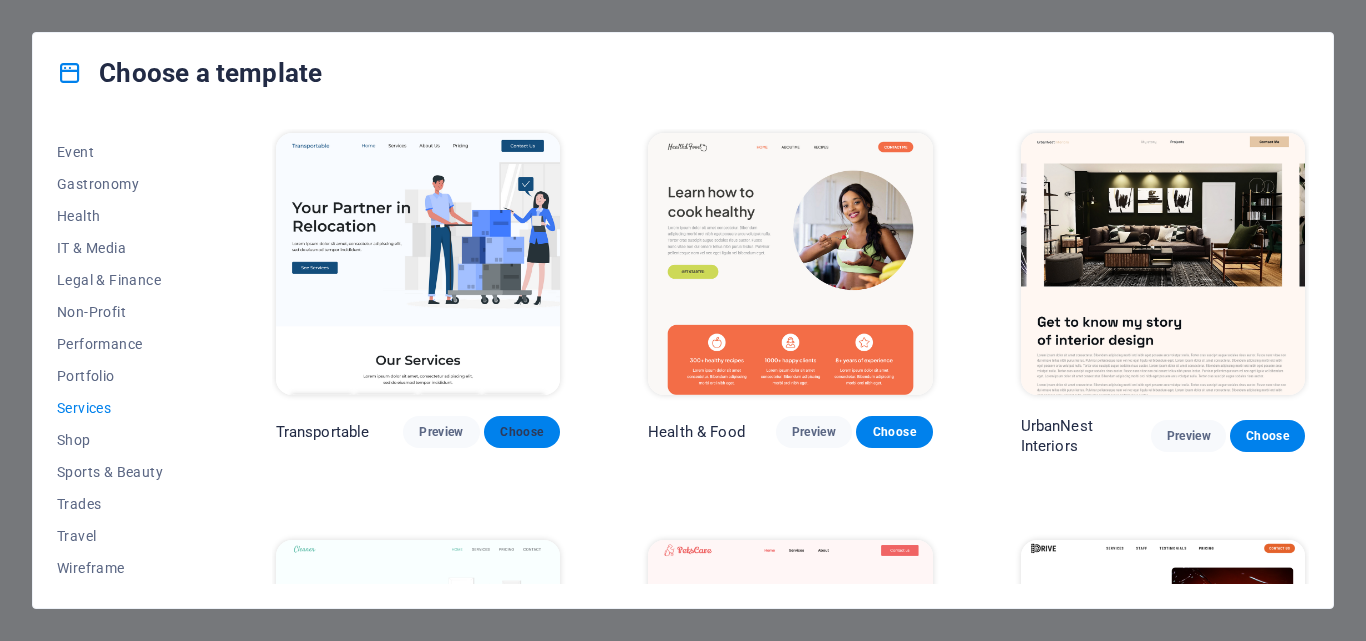 click on "Choose" at bounding box center [522, 432] 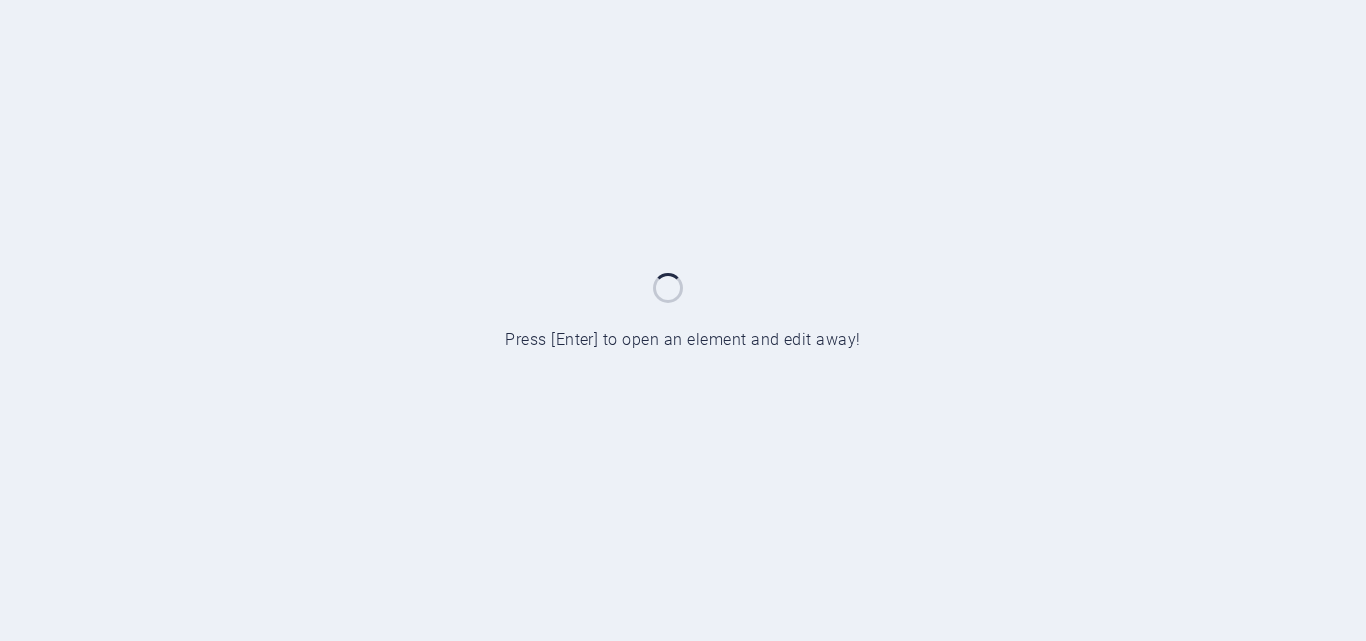 scroll, scrollTop: 0, scrollLeft: 0, axis: both 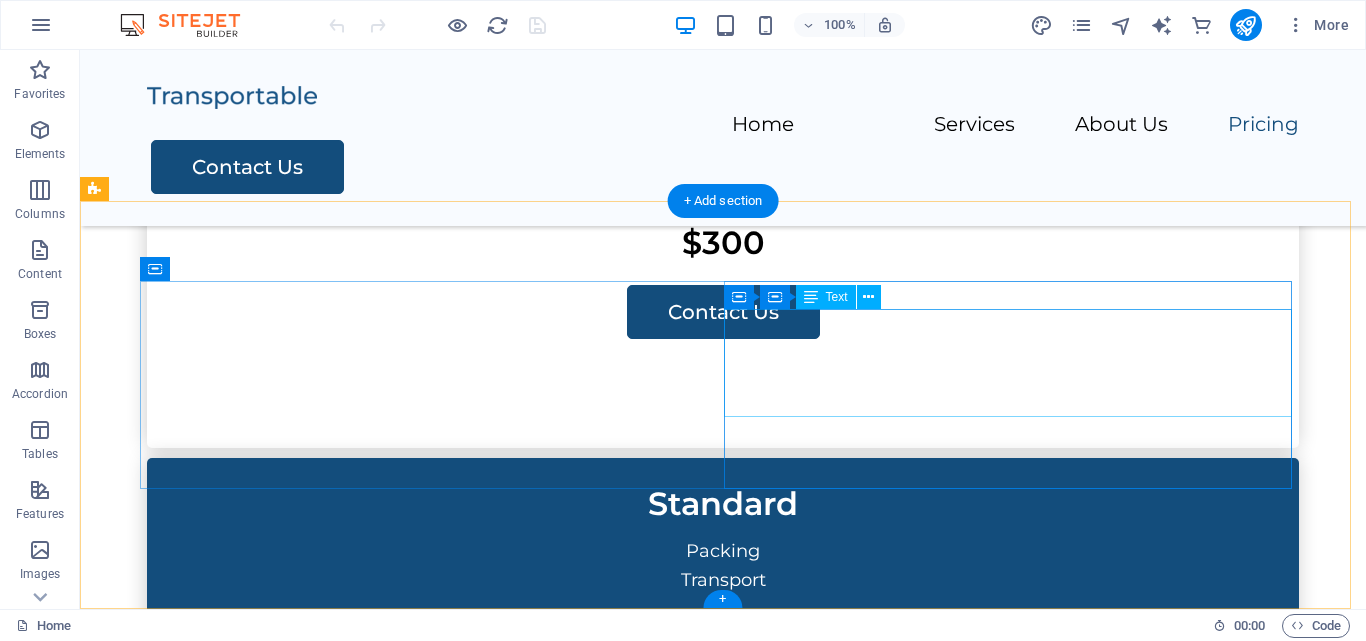 click on "HOME SERVICES ABOUT US" at bounding box center (431, 3091) 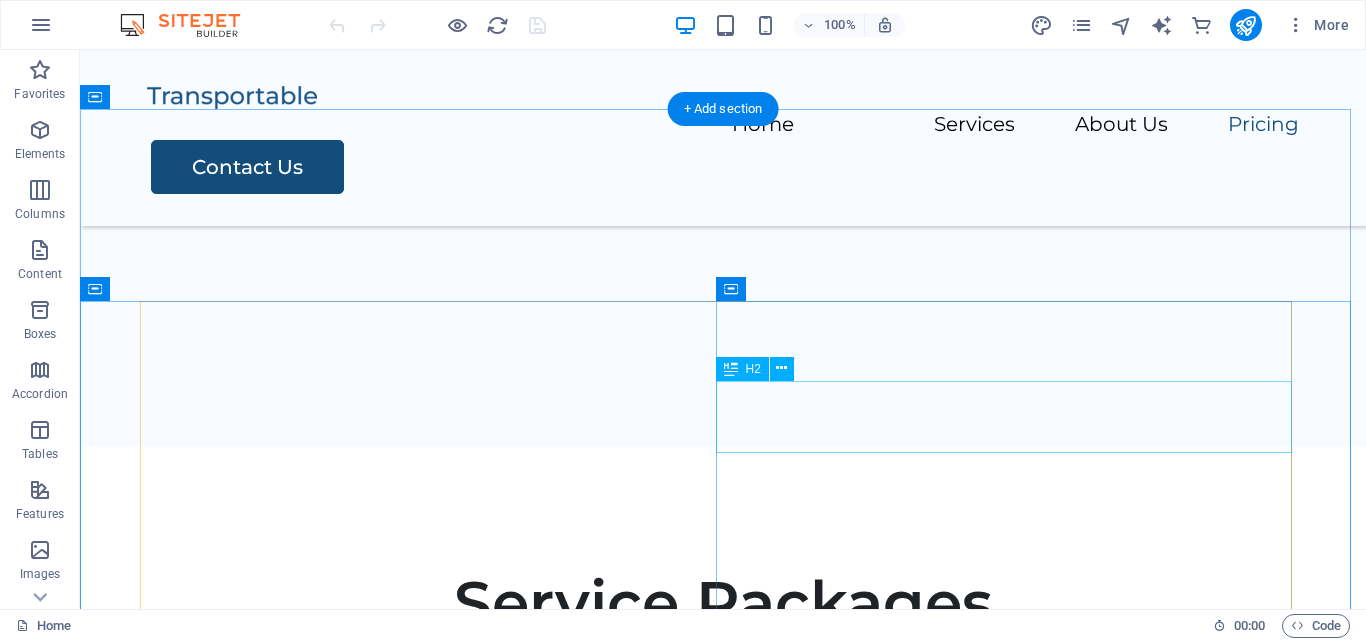 scroll, scrollTop: 3209, scrollLeft: 0, axis: vertical 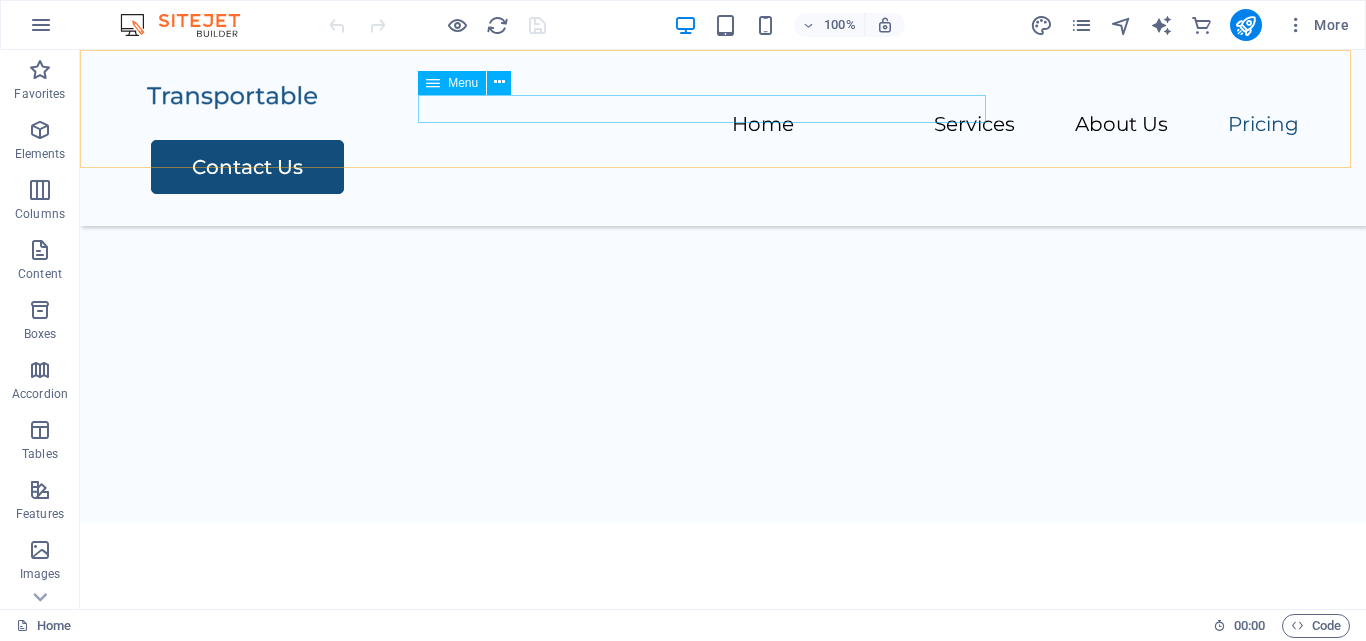 click on "Home Services About Us Pricing" at bounding box center [723, 125] 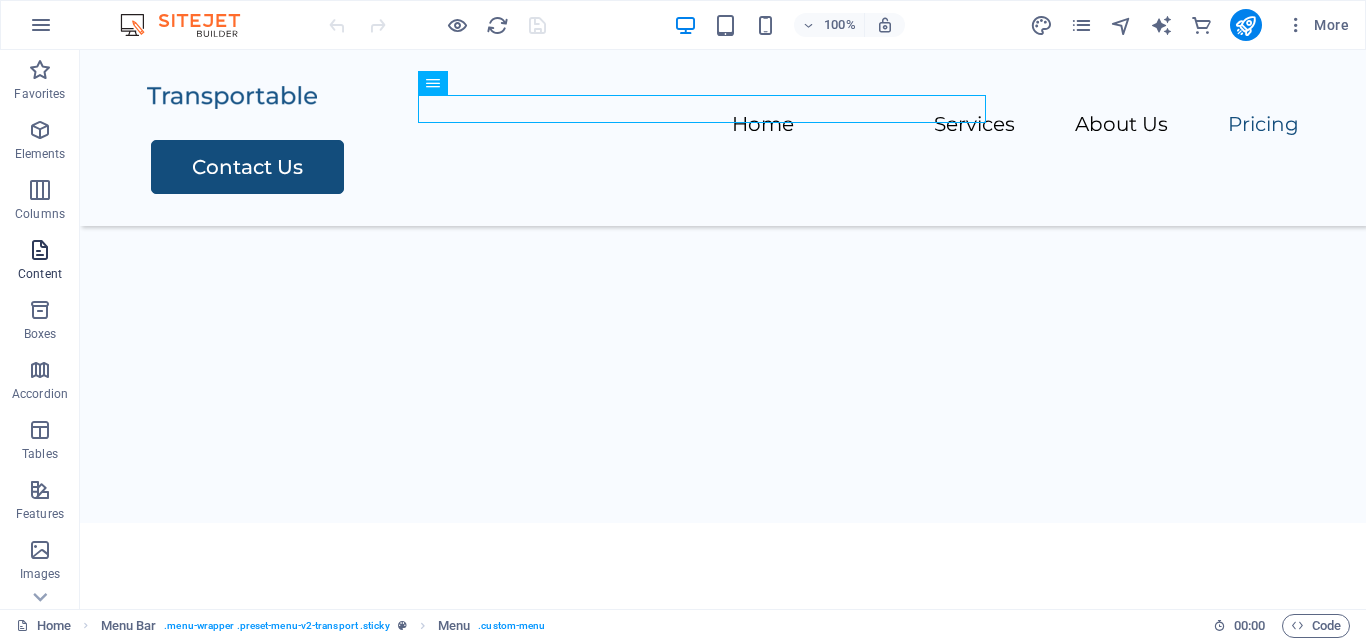 click on "Content" at bounding box center (40, 274) 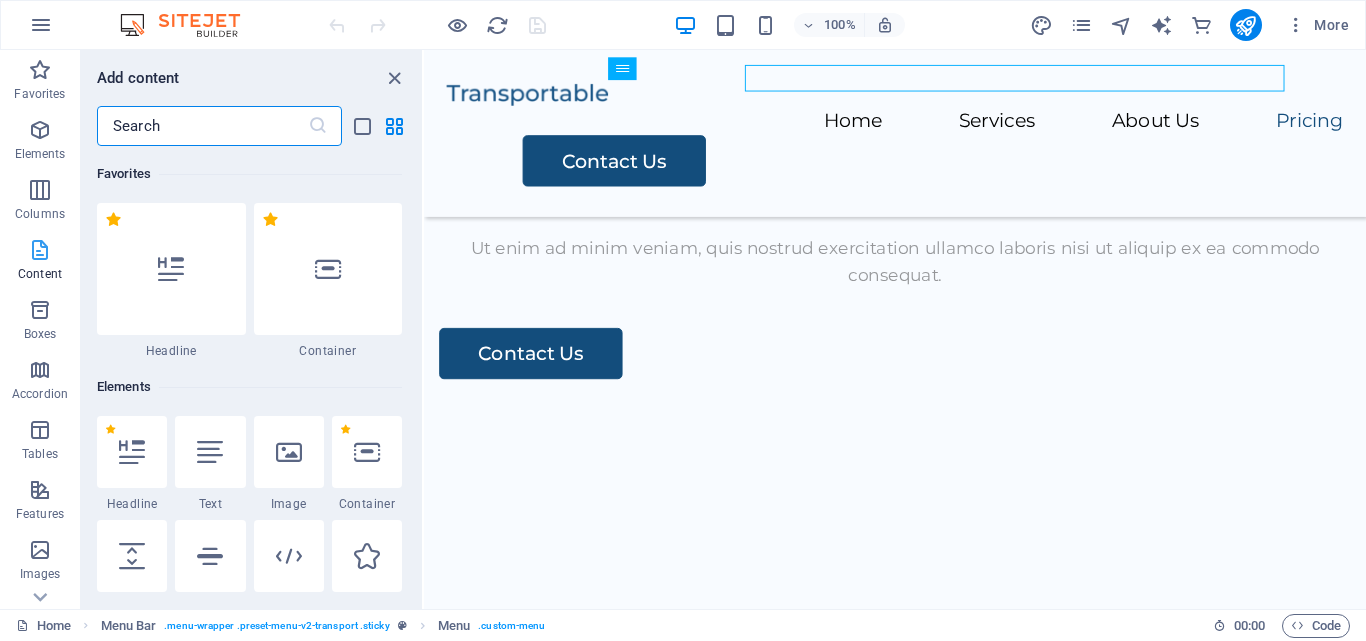 scroll, scrollTop: 3238, scrollLeft: 0, axis: vertical 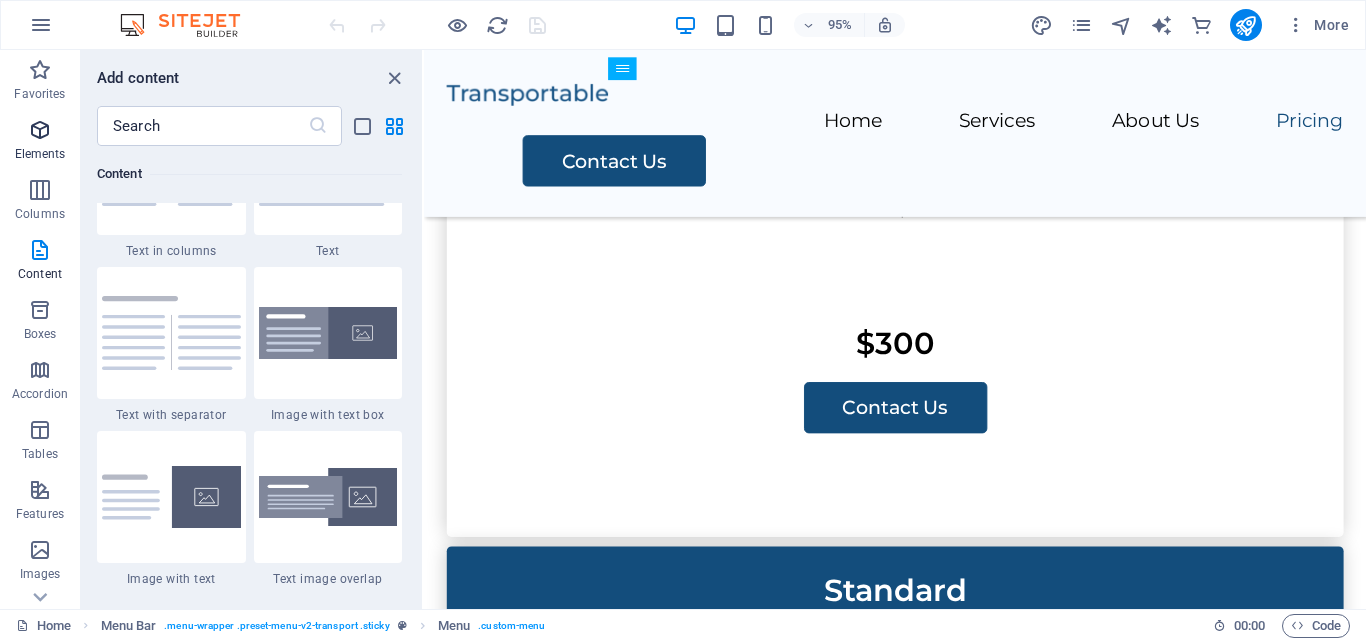 click on "Elements" at bounding box center (40, 142) 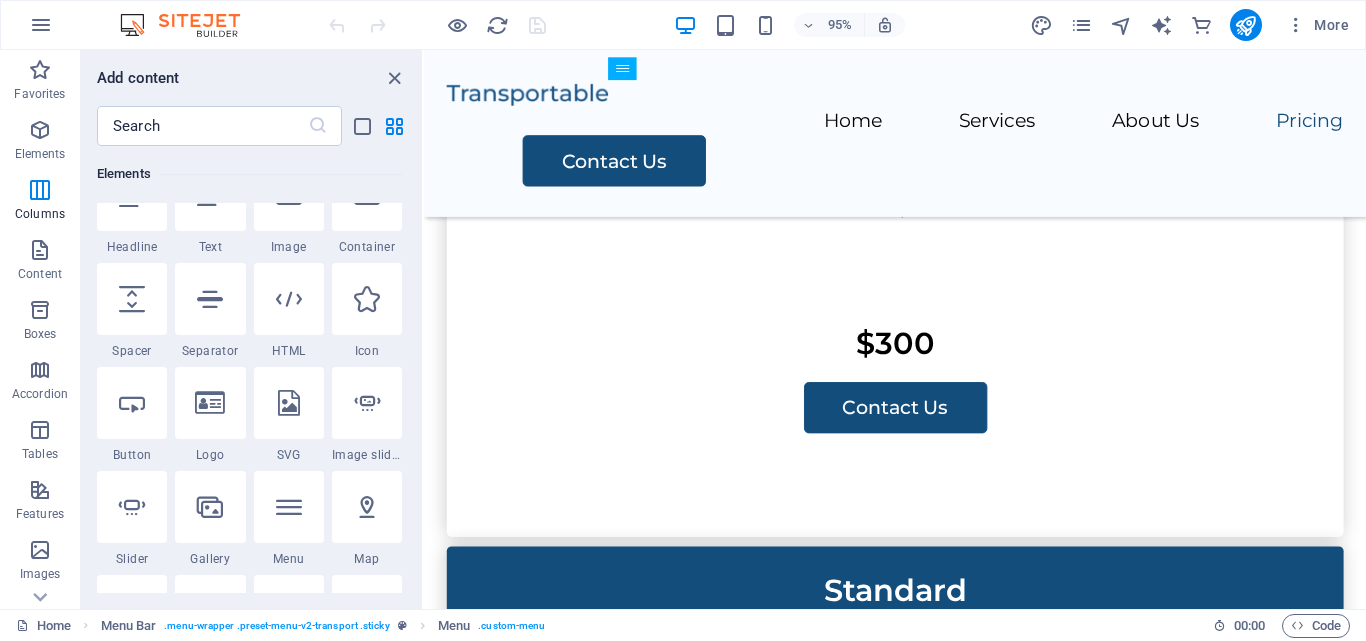 scroll, scrollTop: 213, scrollLeft: 0, axis: vertical 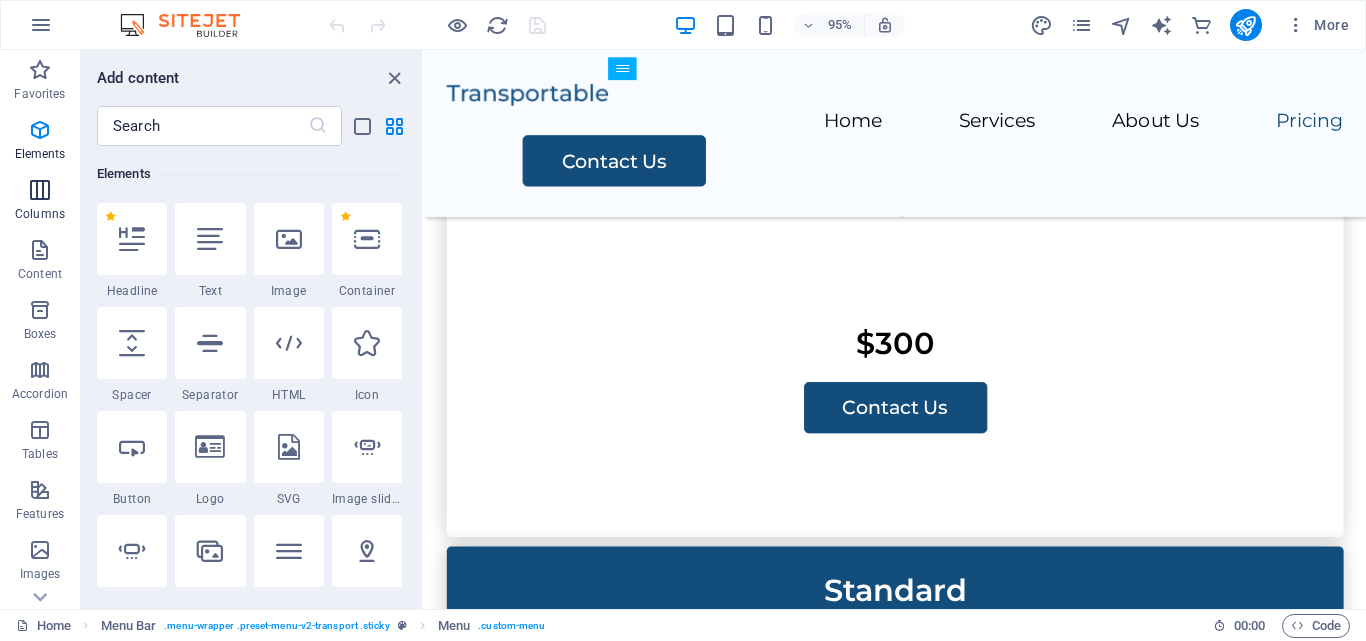 click on "Columns" at bounding box center [40, 202] 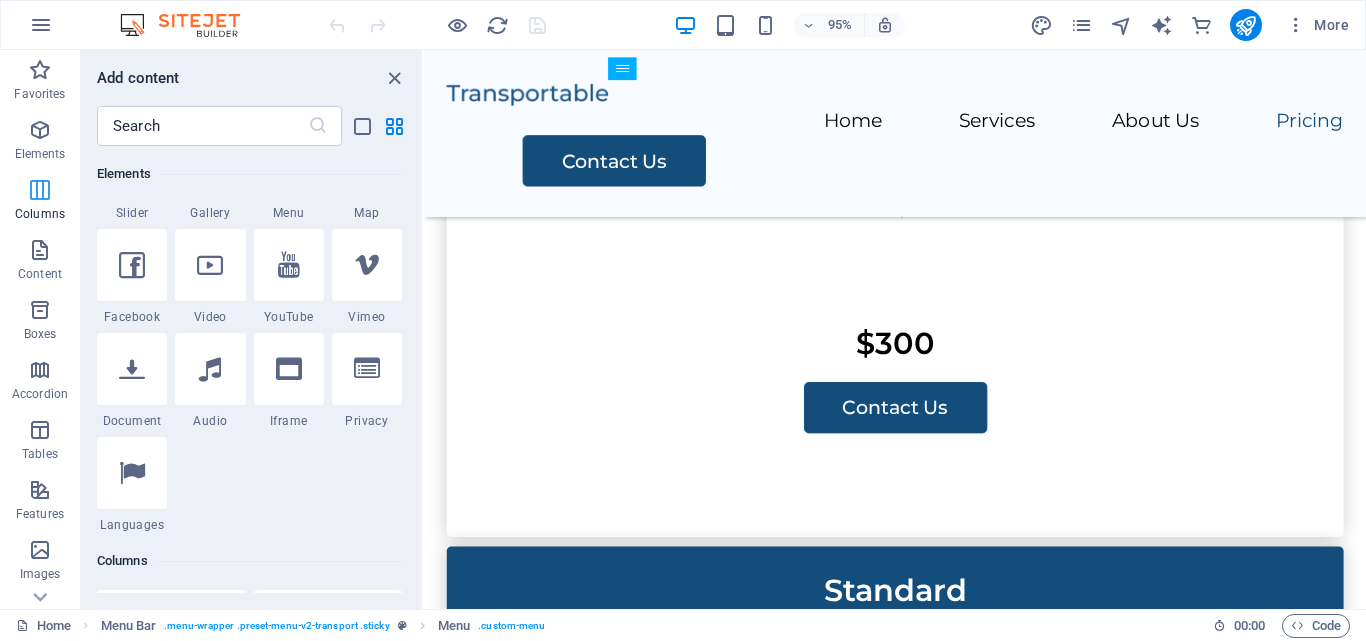 scroll, scrollTop: 990, scrollLeft: 0, axis: vertical 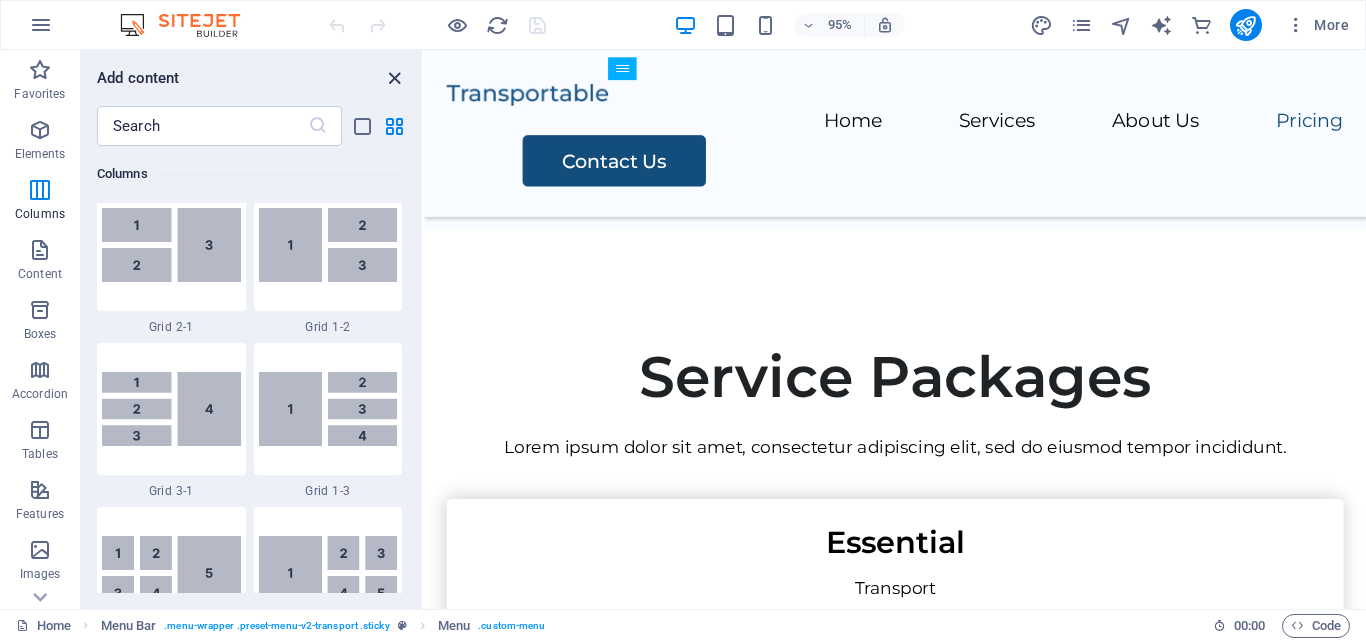 click at bounding box center (394, 78) 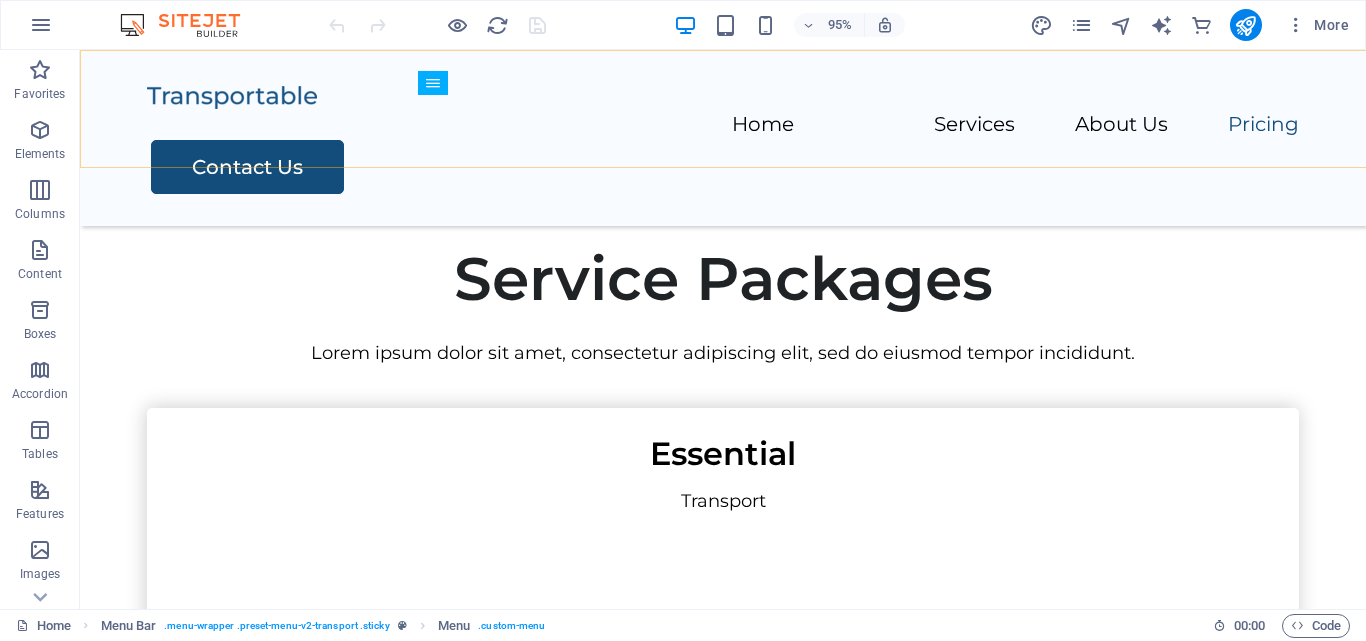 scroll, scrollTop: 3587, scrollLeft: 0, axis: vertical 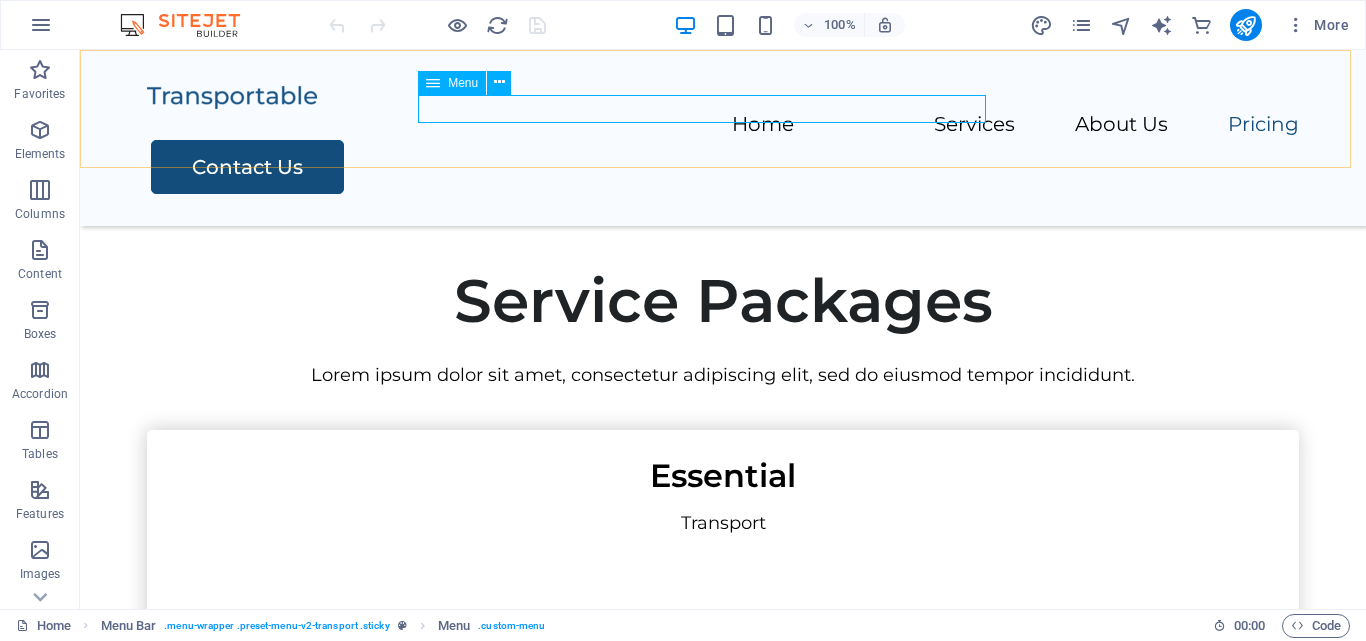 click on "Home Services About Us Pricing" at bounding box center [723, 125] 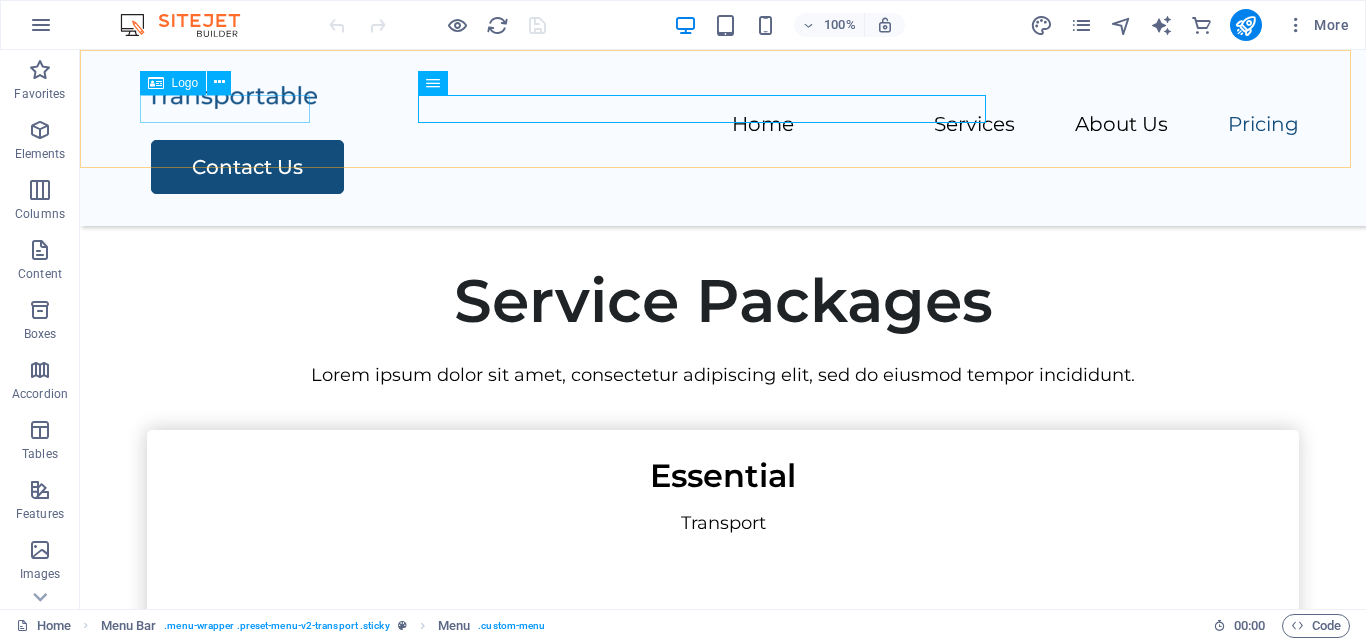 click at bounding box center [723, 96] 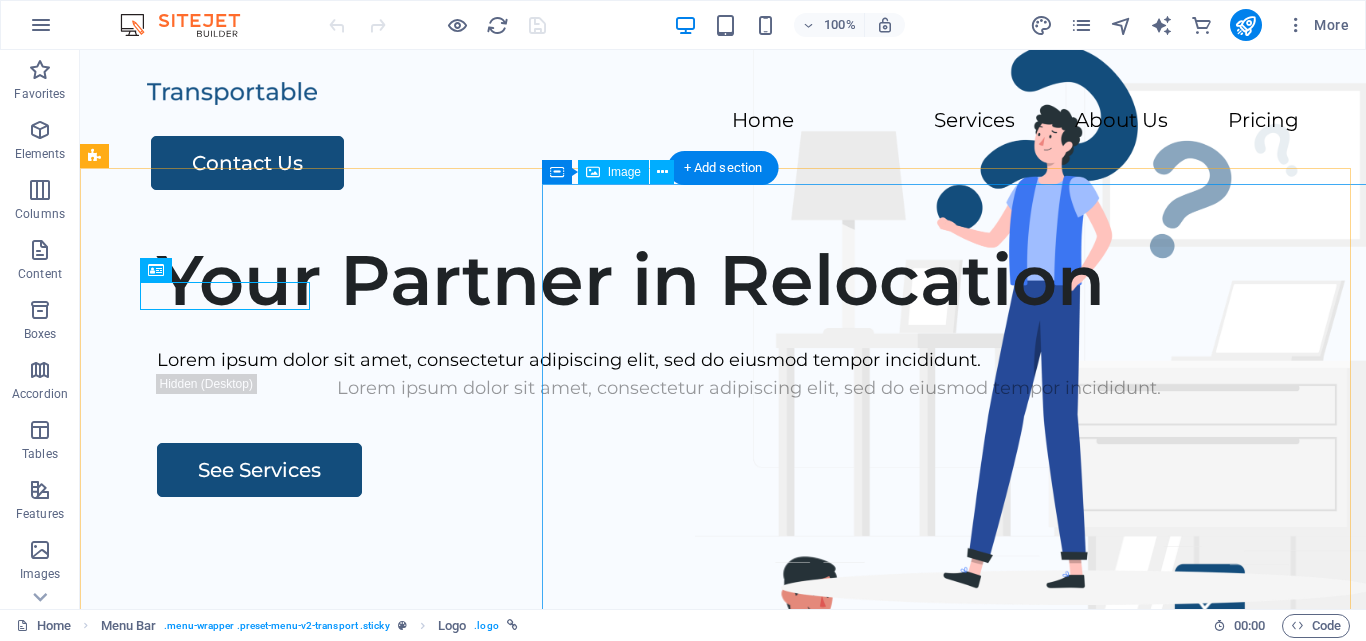 scroll, scrollTop: 0, scrollLeft: 0, axis: both 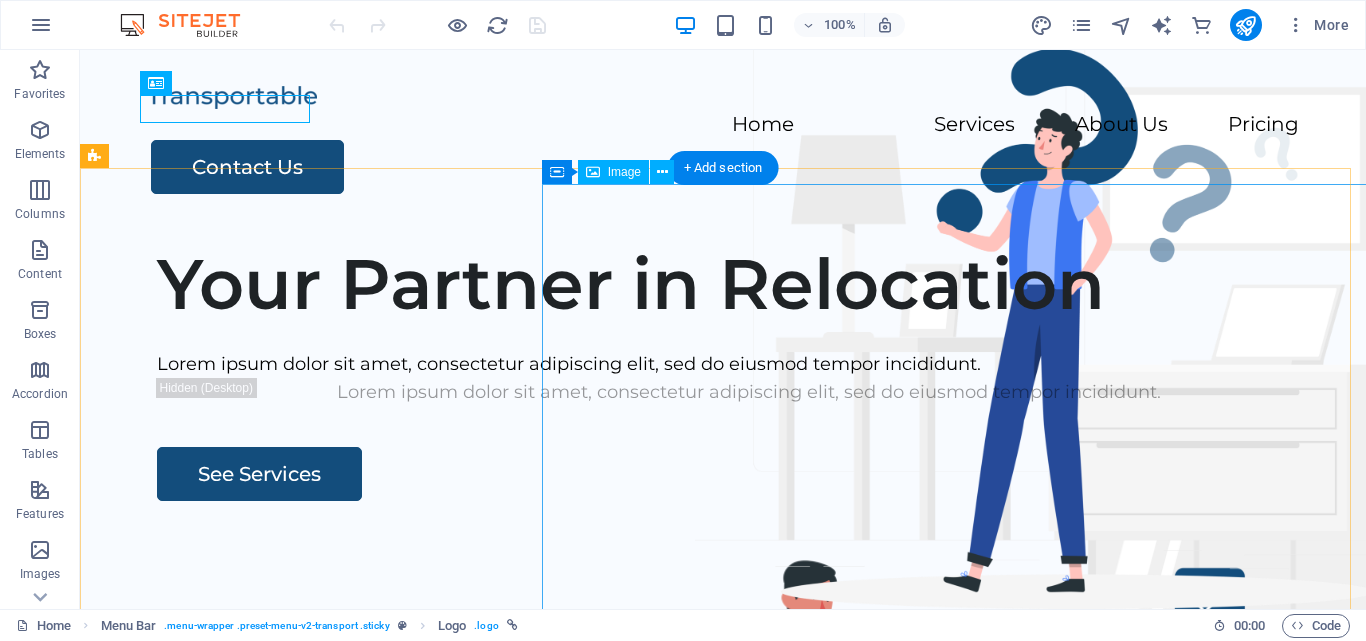 click at bounding box center (1031, 836) 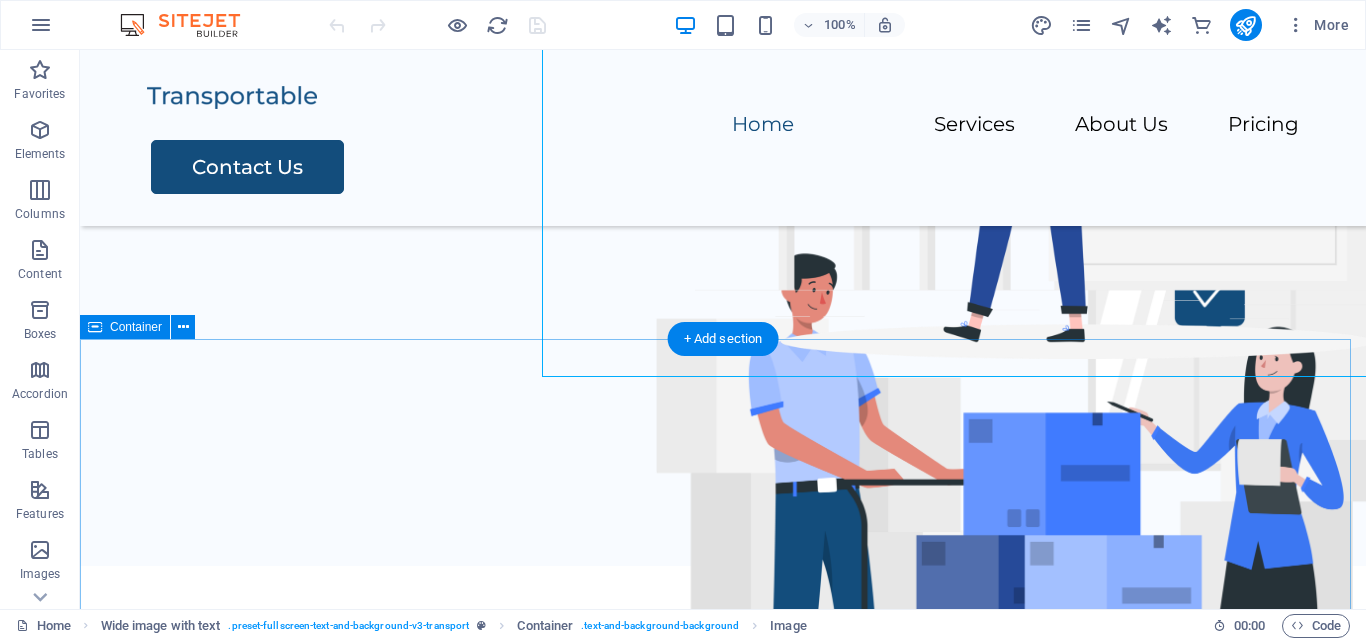 scroll, scrollTop: 500, scrollLeft: 0, axis: vertical 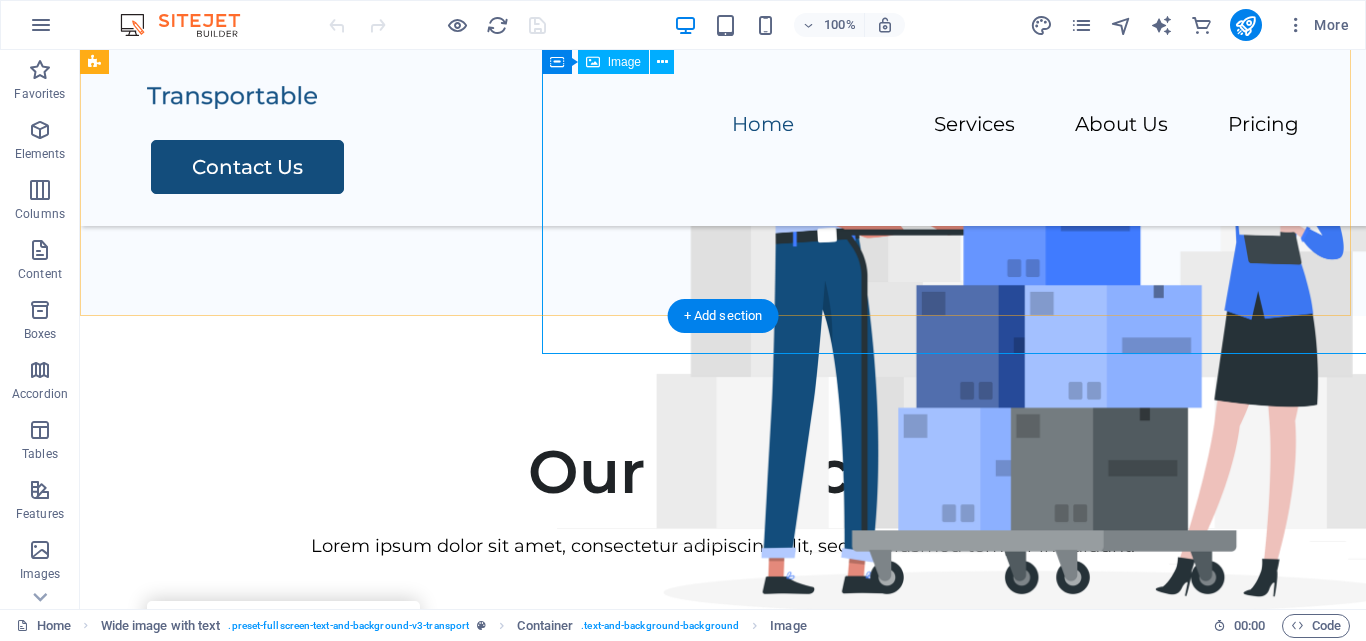 click at bounding box center [1031, 279] 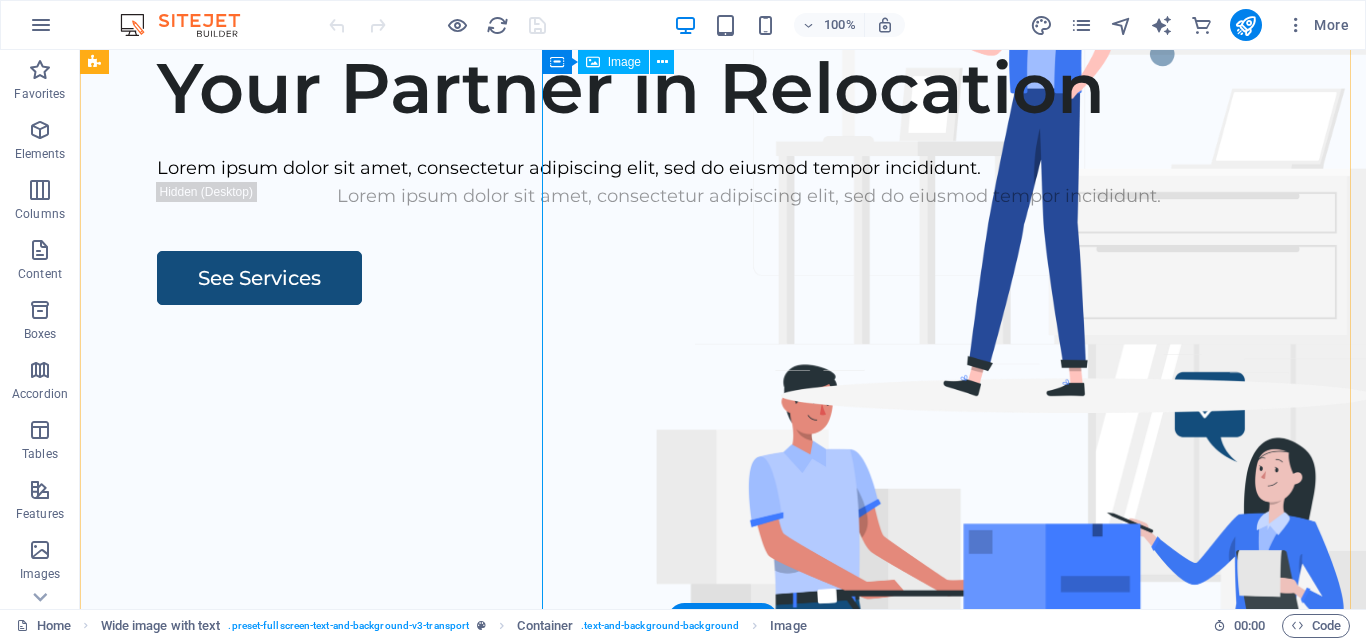 scroll, scrollTop: 0, scrollLeft: 0, axis: both 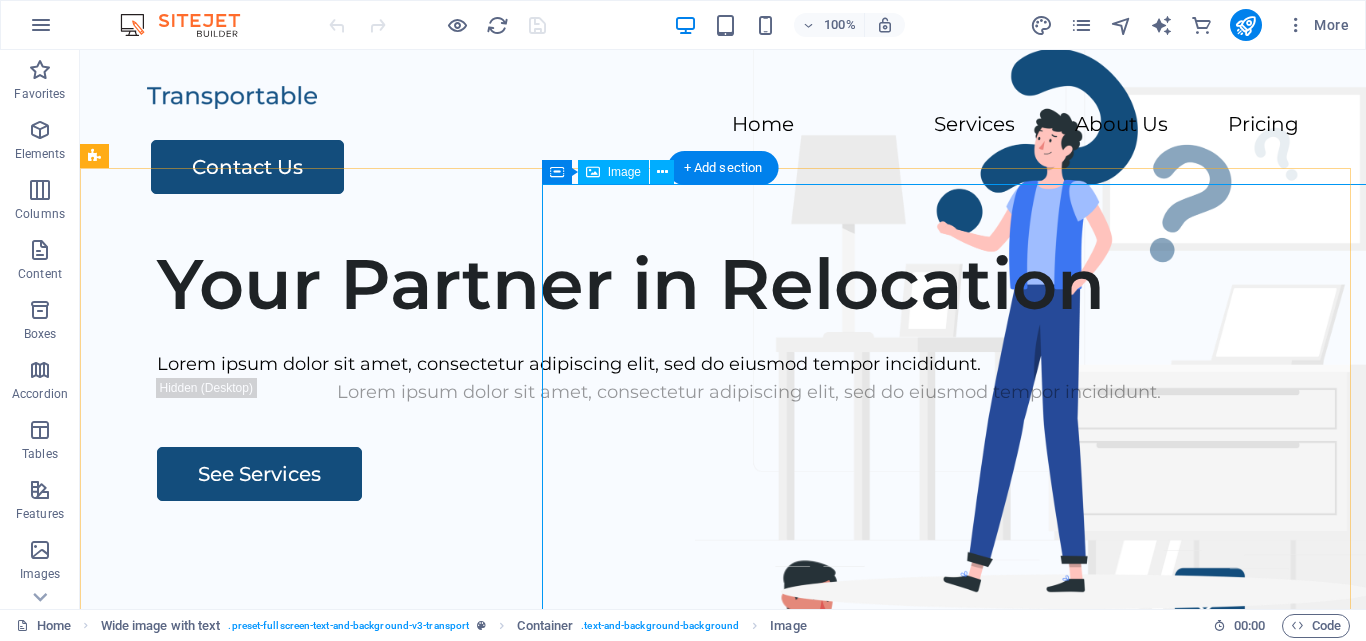click at bounding box center (1031, 836) 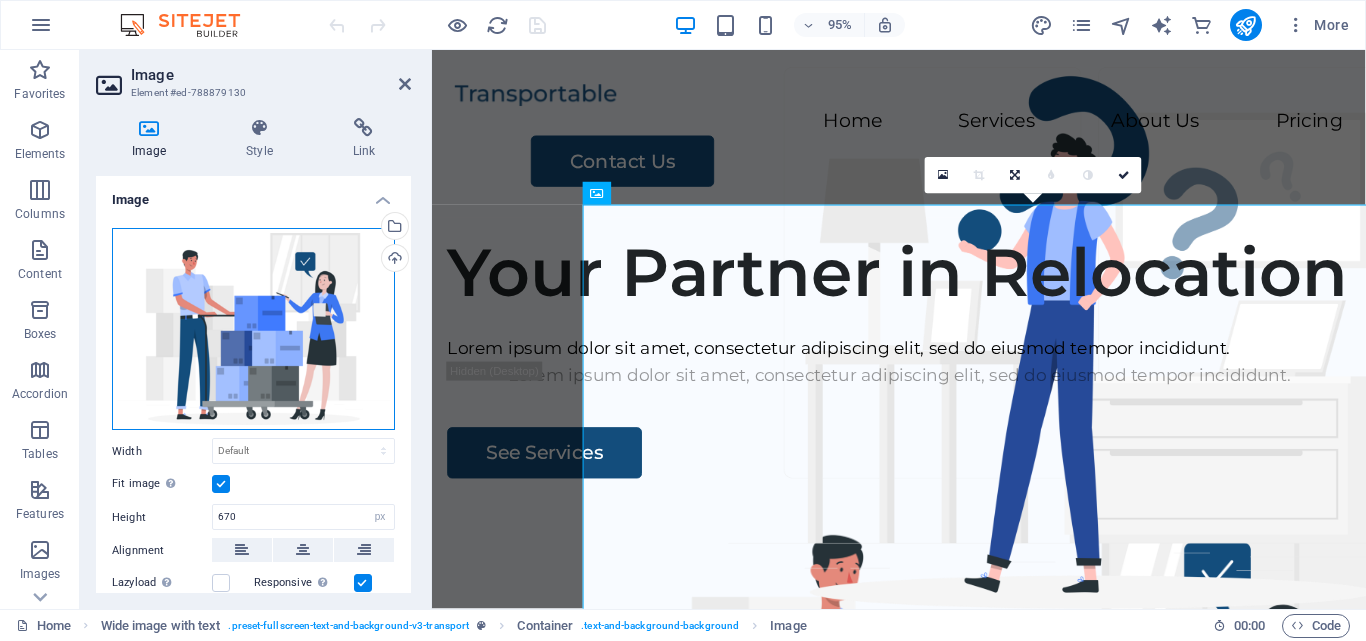 click on "Drag files here, click to choose files or select files from Files or our free stock photos & videos" at bounding box center [253, 329] 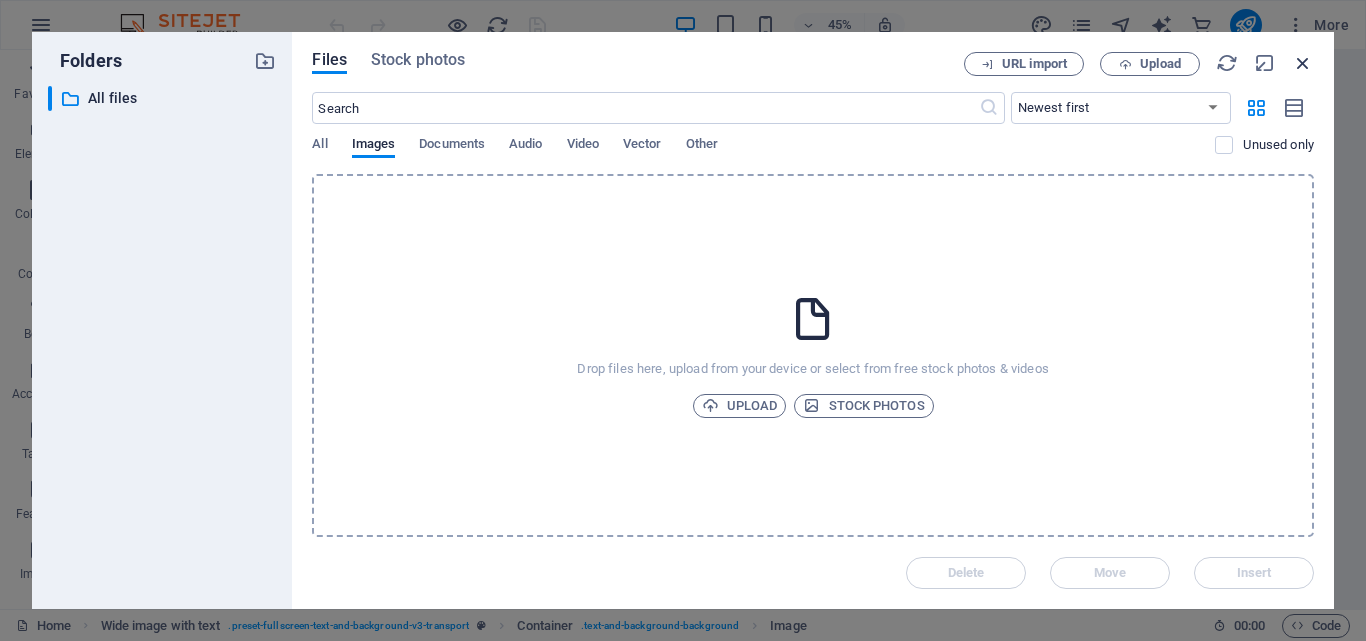 drag, startPoint x: 299, startPoint y: 336, endPoint x: 1301, endPoint y: 60, distance: 1039.3171 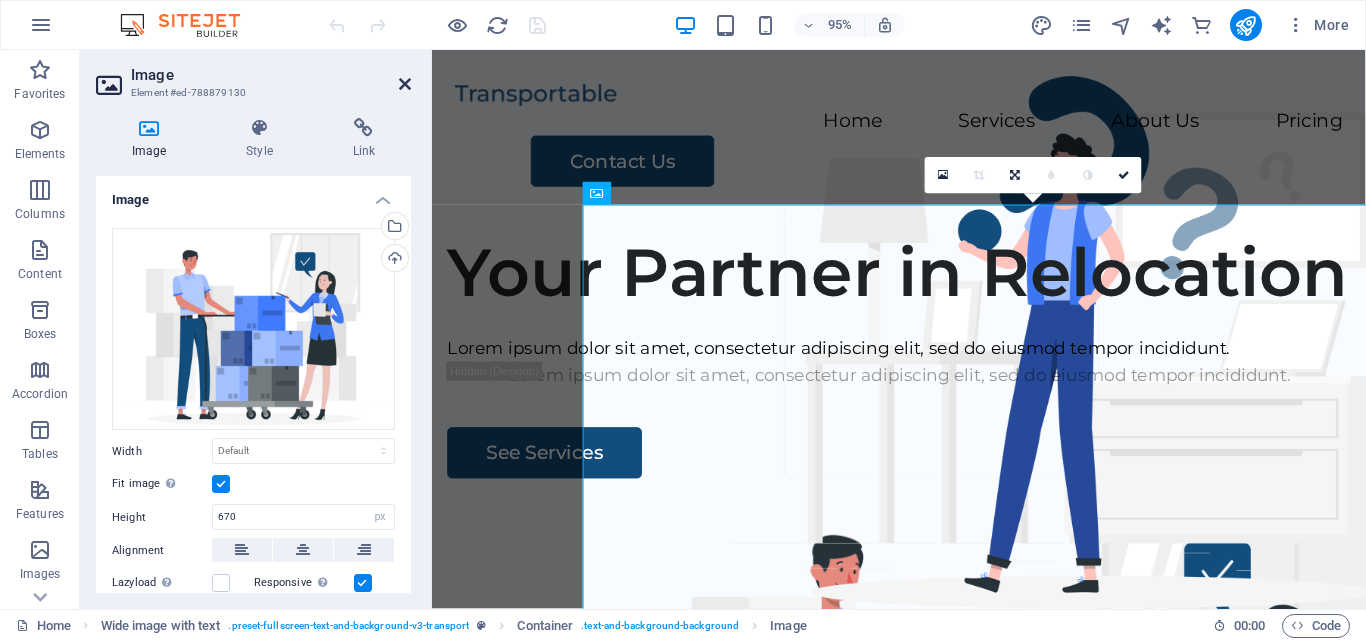 click at bounding box center (405, 84) 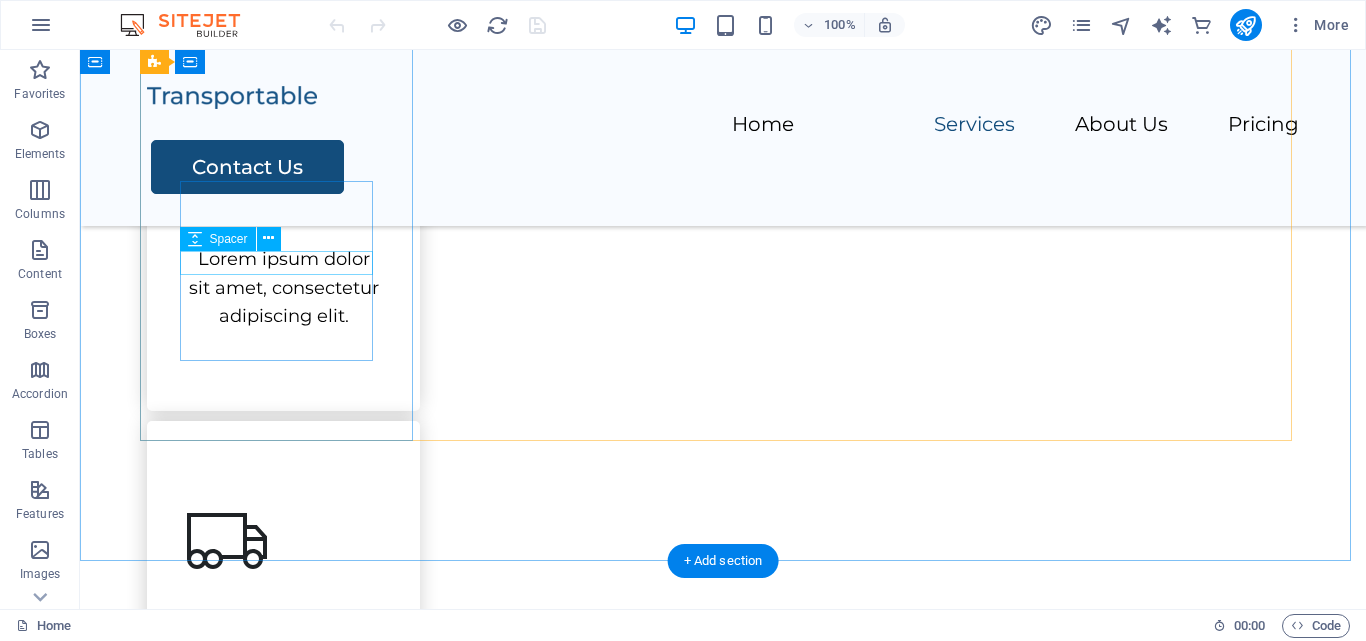 scroll, scrollTop: 1109, scrollLeft: 0, axis: vertical 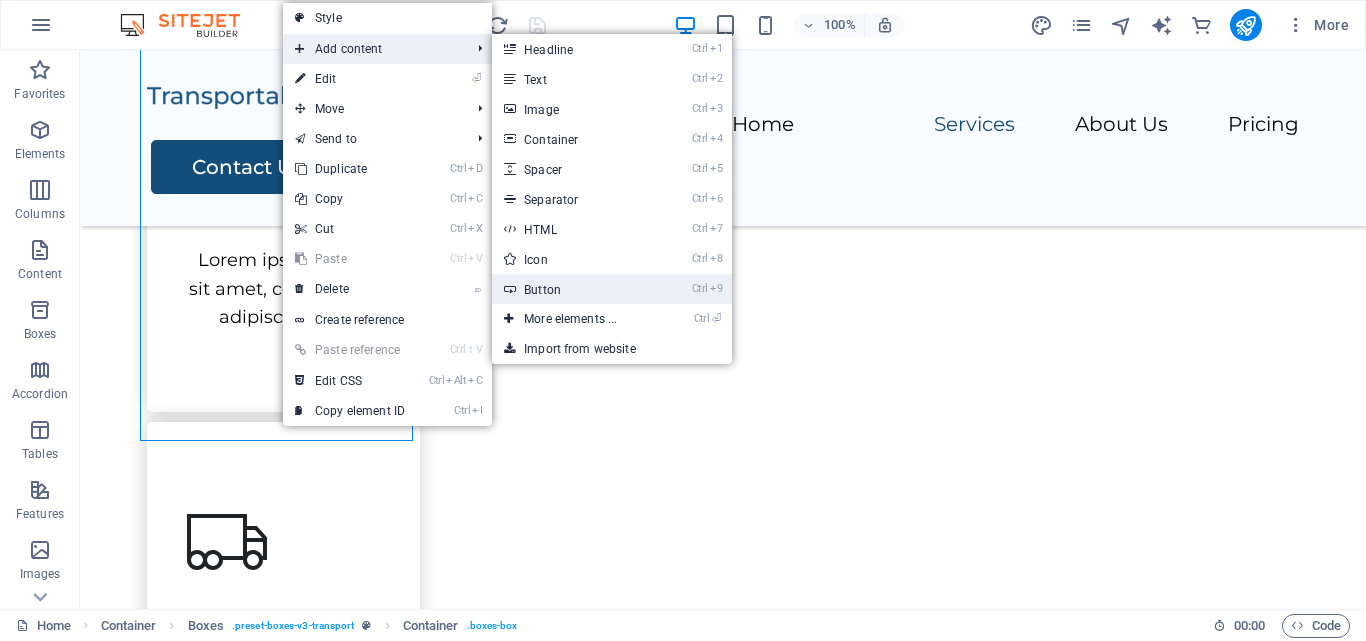 click on "Ctrl 9  Button" at bounding box center [574, 289] 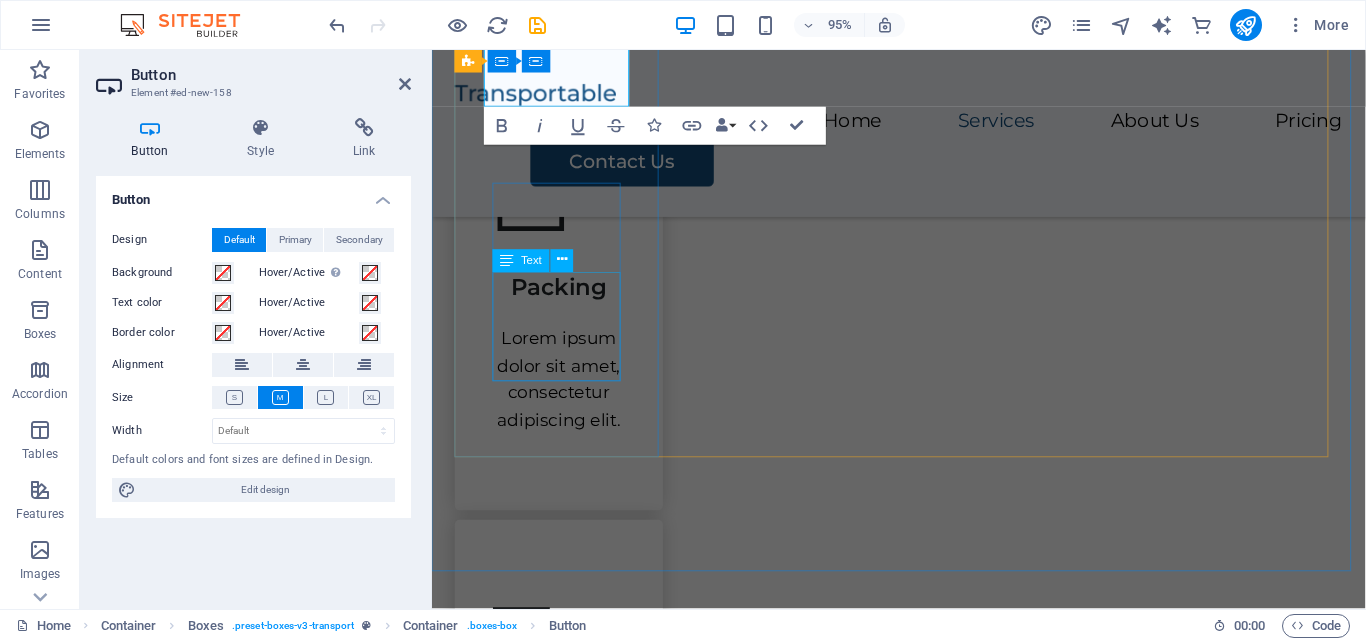 scroll, scrollTop: 1174, scrollLeft: 0, axis: vertical 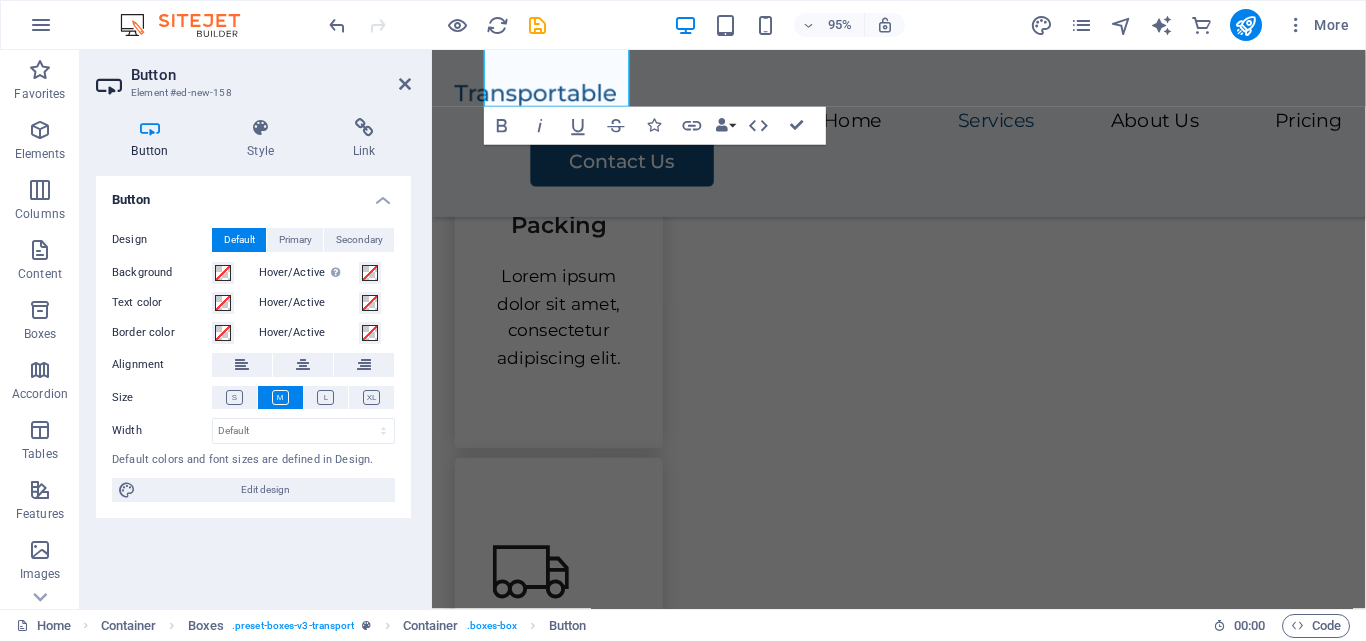 click on "Button" at bounding box center (154, 139) 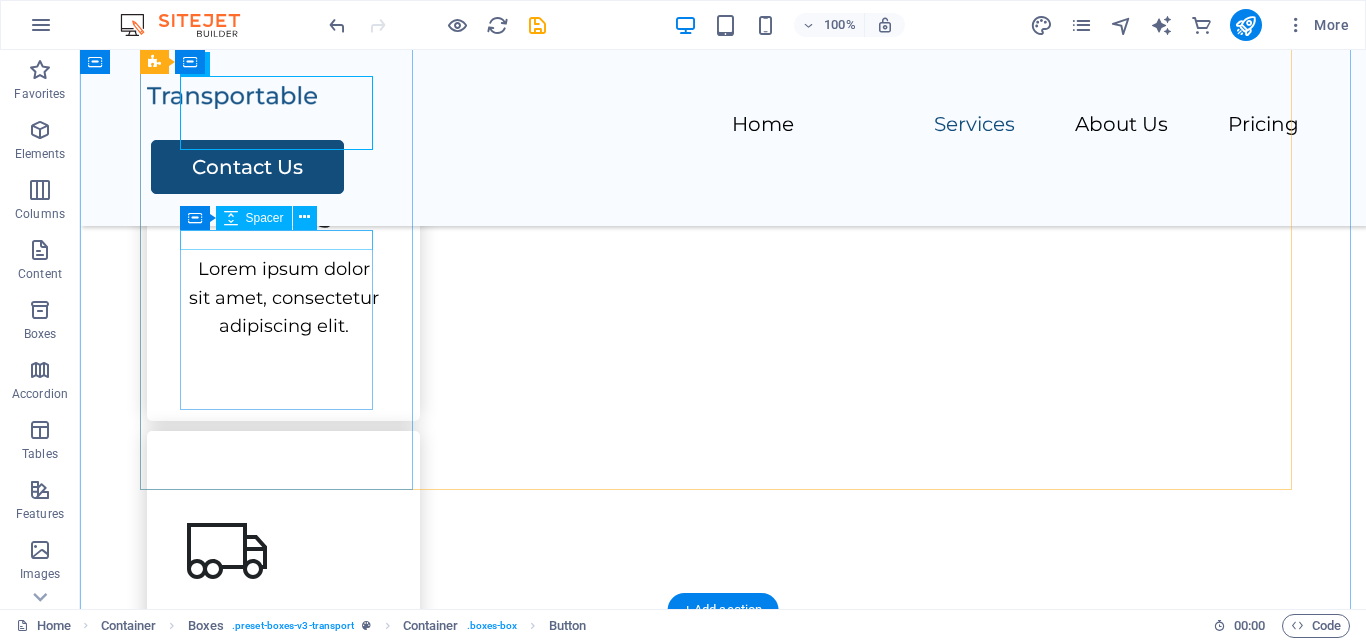 scroll, scrollTop: 1074, scrollLeft: 0, axis: vertical 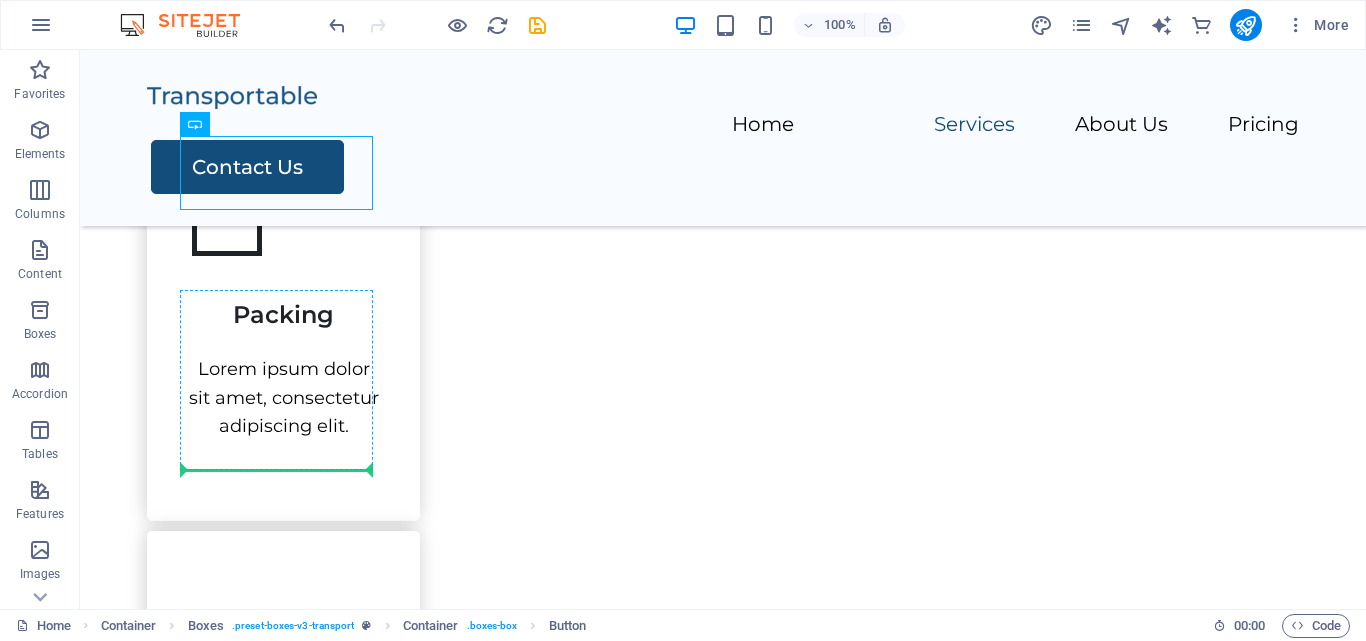 drag, startPoint x: 336, startPoint y: 191, endPoint x: 337, endPoint y: 451, distance: 260.00192 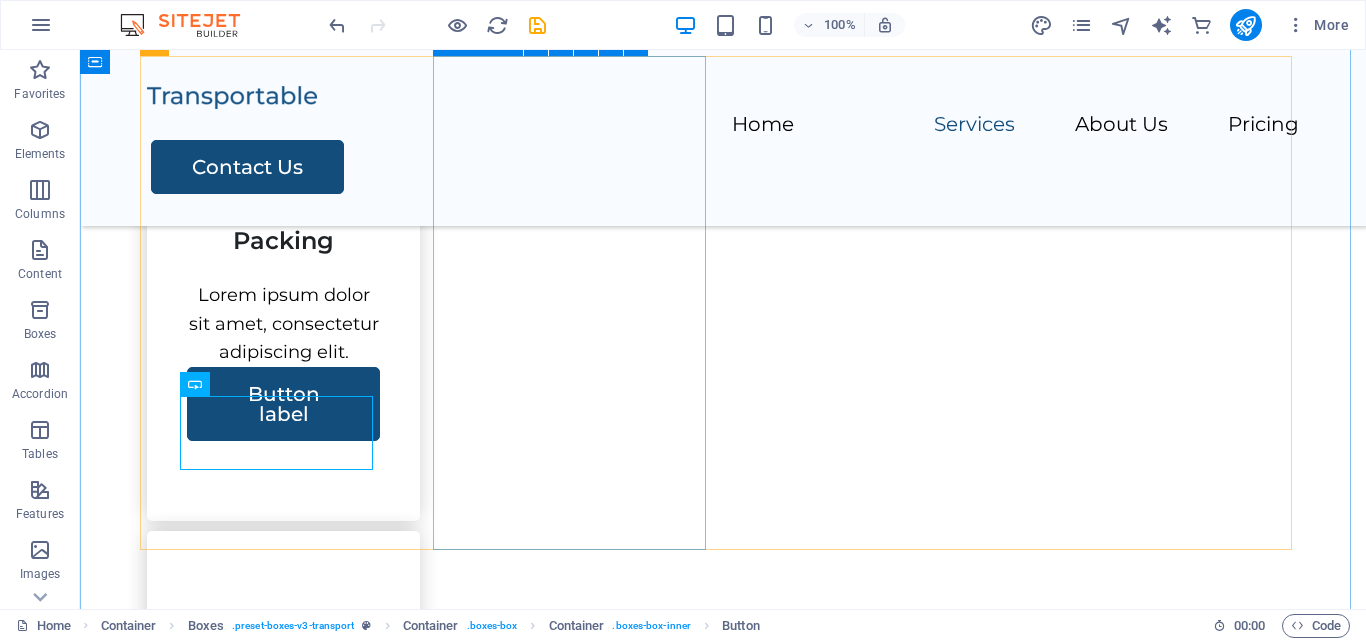 click on "Transportation Lorem ipsum dolor sit amet, consectetur adipiscing elit." at bounding box center [283, 741] 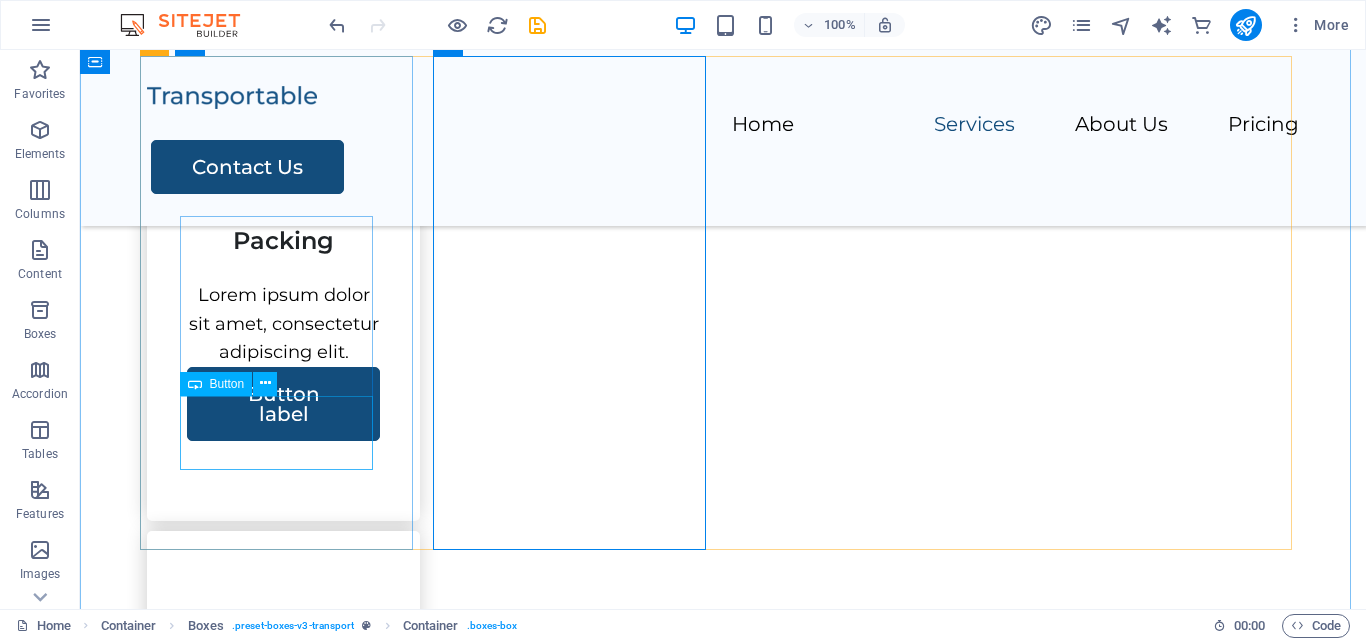 click on "Button label" at bounding box center (283, 404) 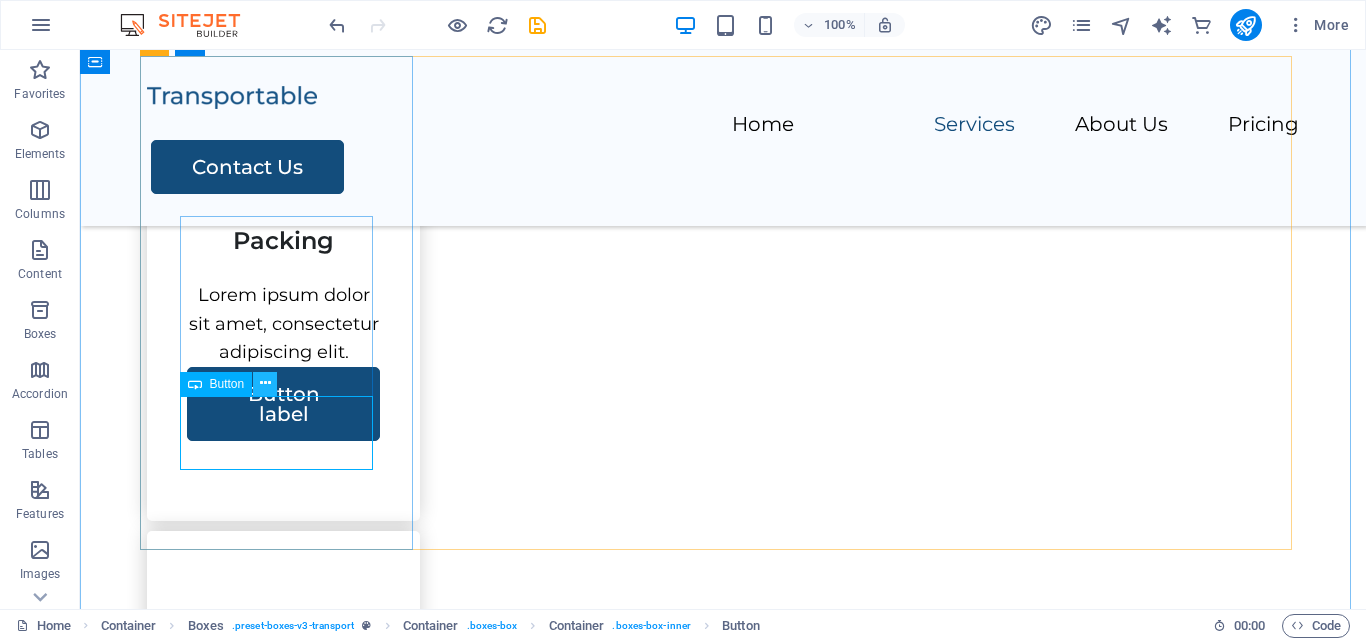 click at bounding box center [265, 383] 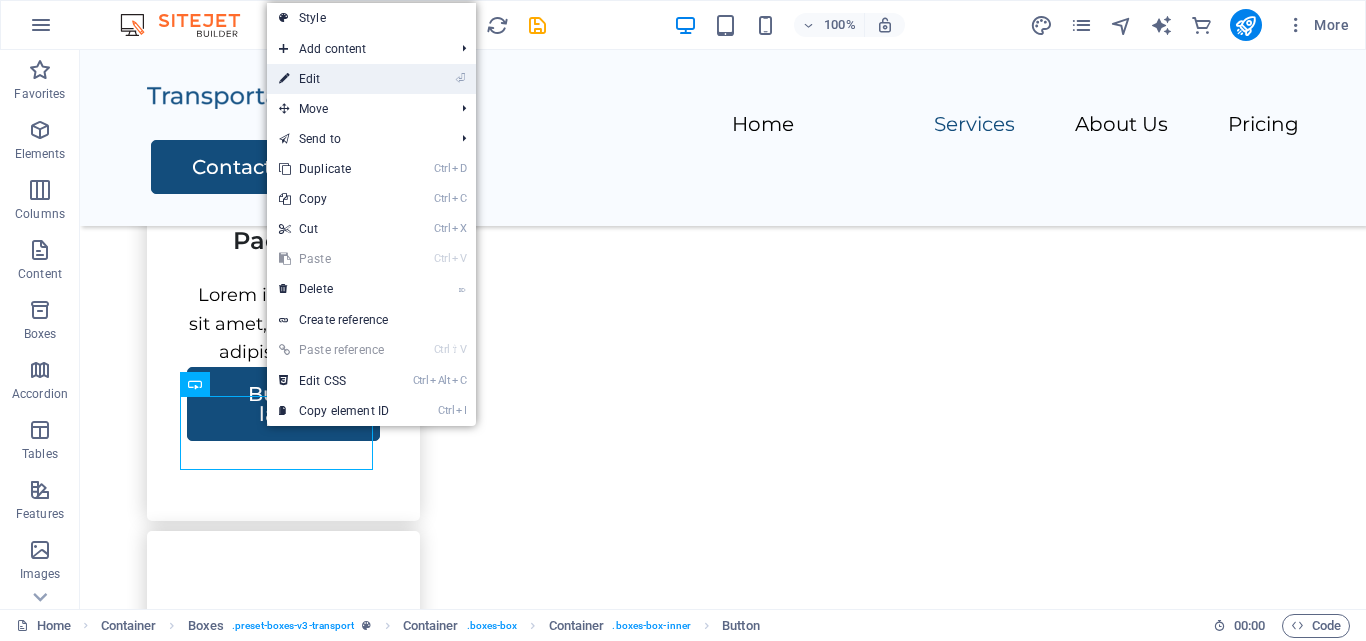 click on "⏎  Edit" at bounding box center [334, 79] 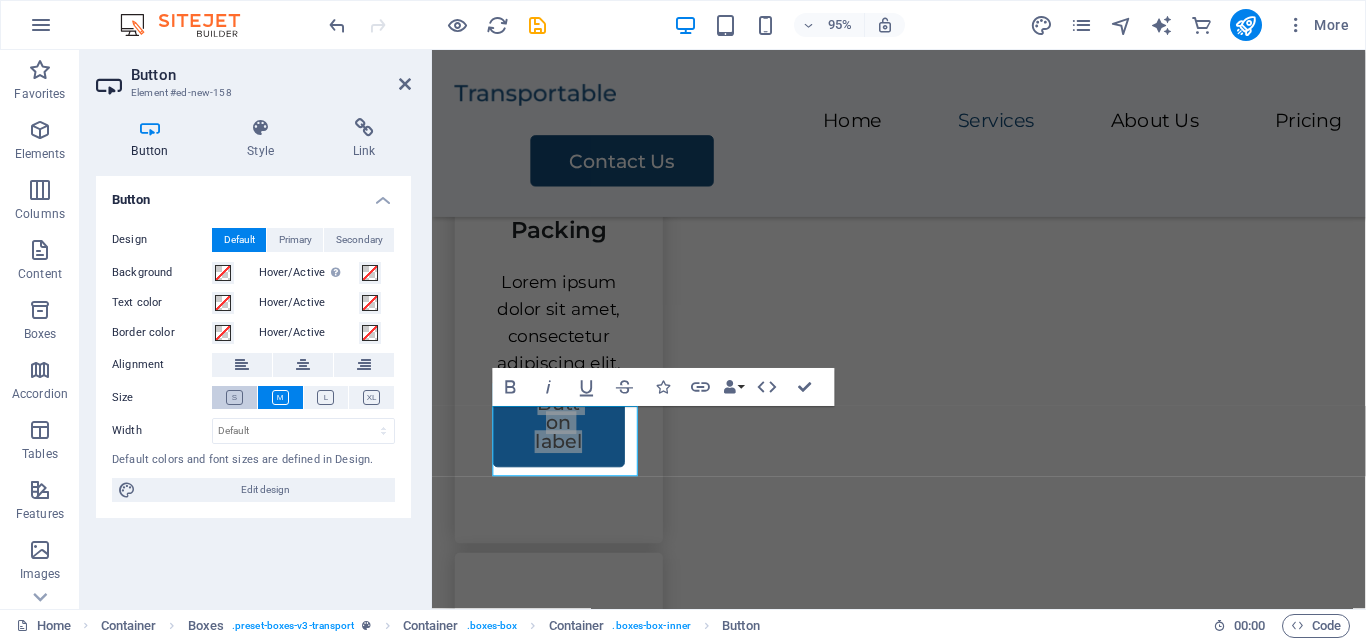 click at bounding box center [234, 397] 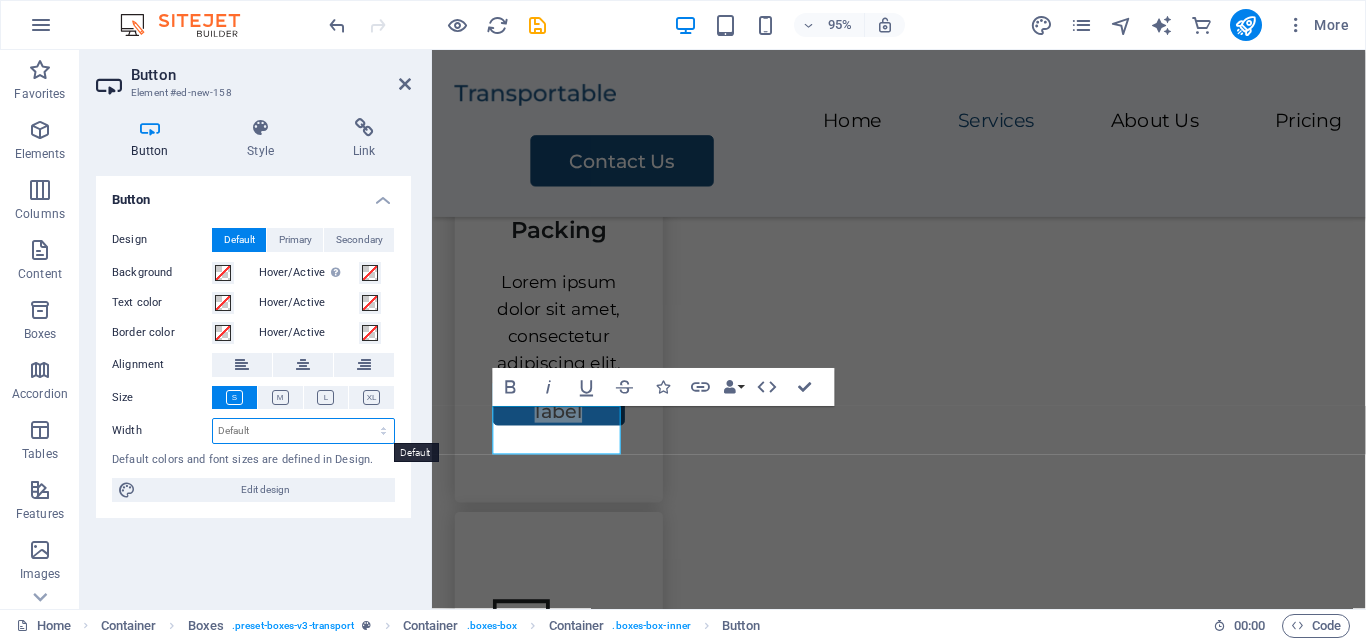 click on "Default px rem % em vh vw" at bounding box center [303, 431] 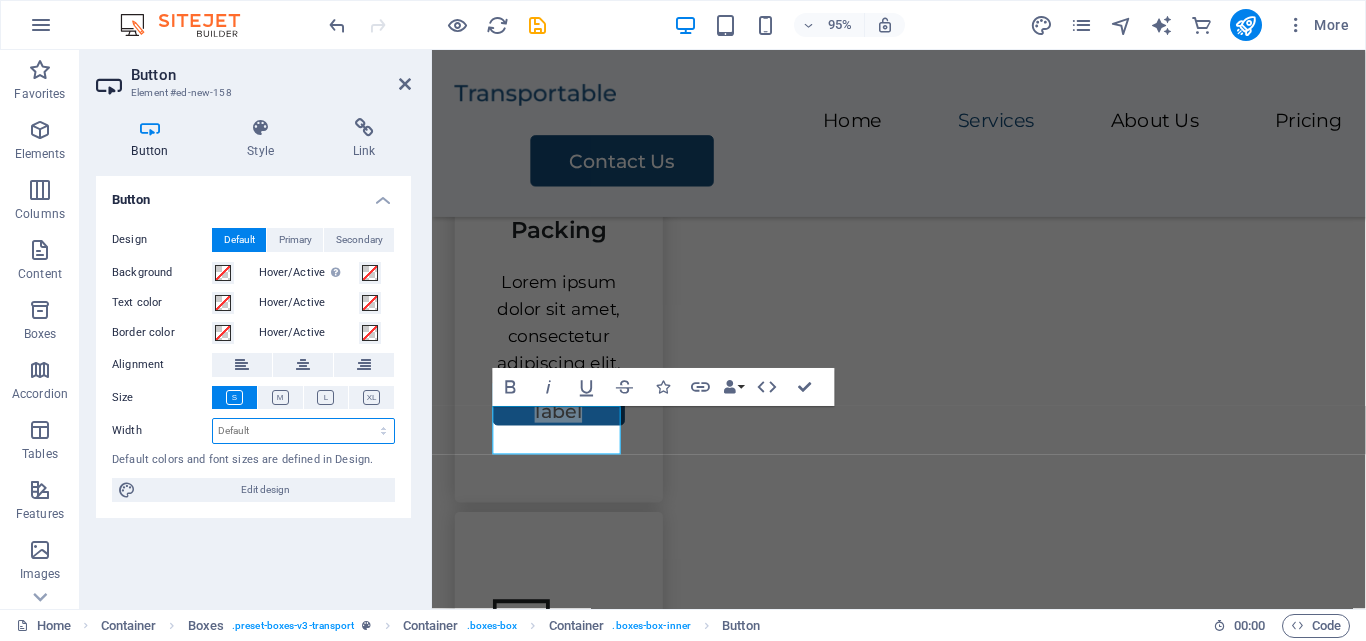 select on "rem" 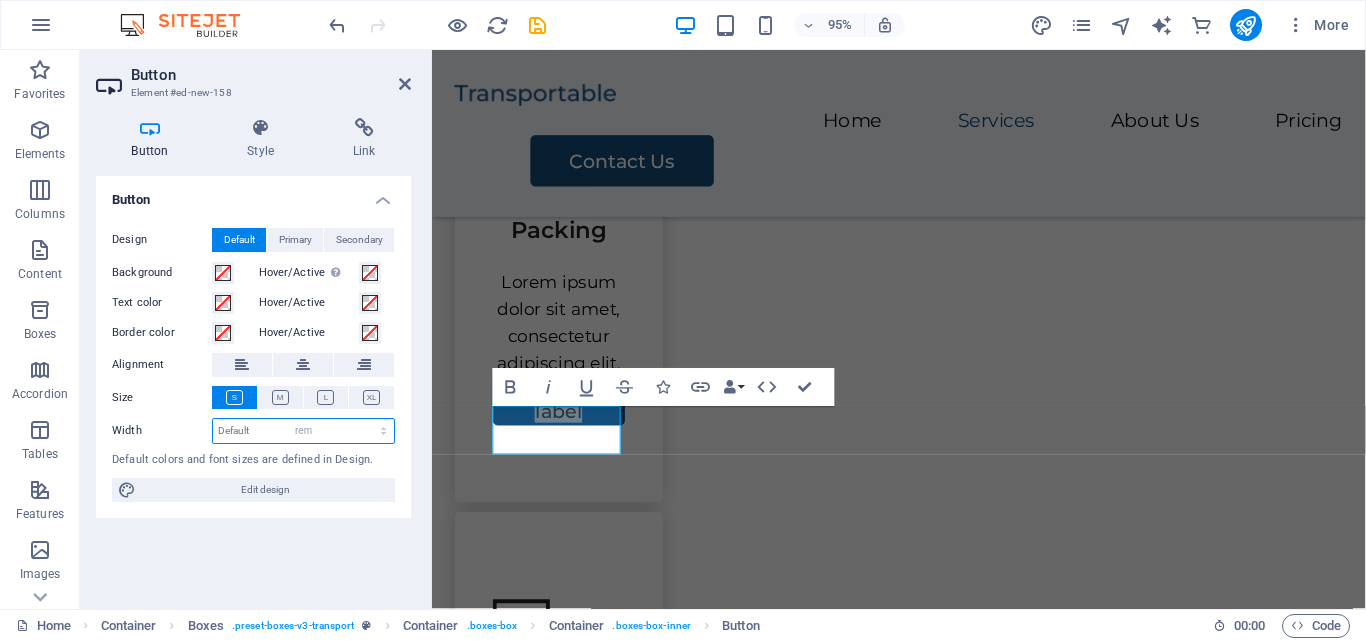 click on "Default px rem % em vh vw" at bounding box center (303, 431) 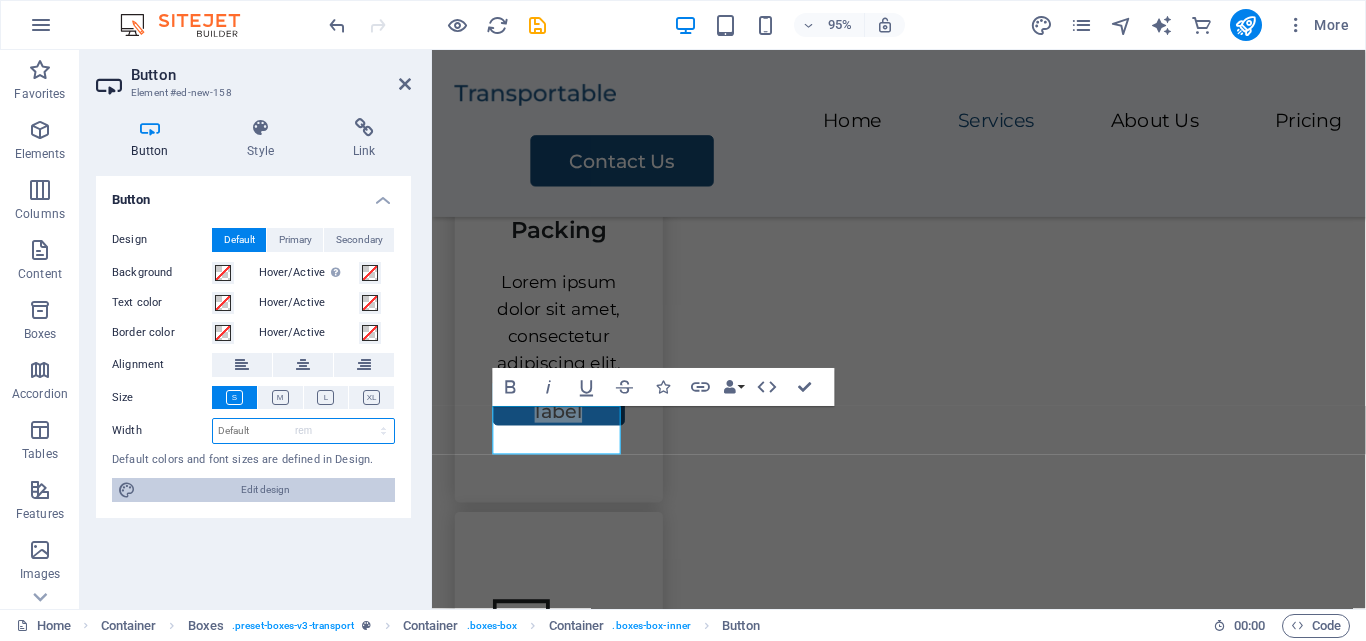 type on "8.4375" 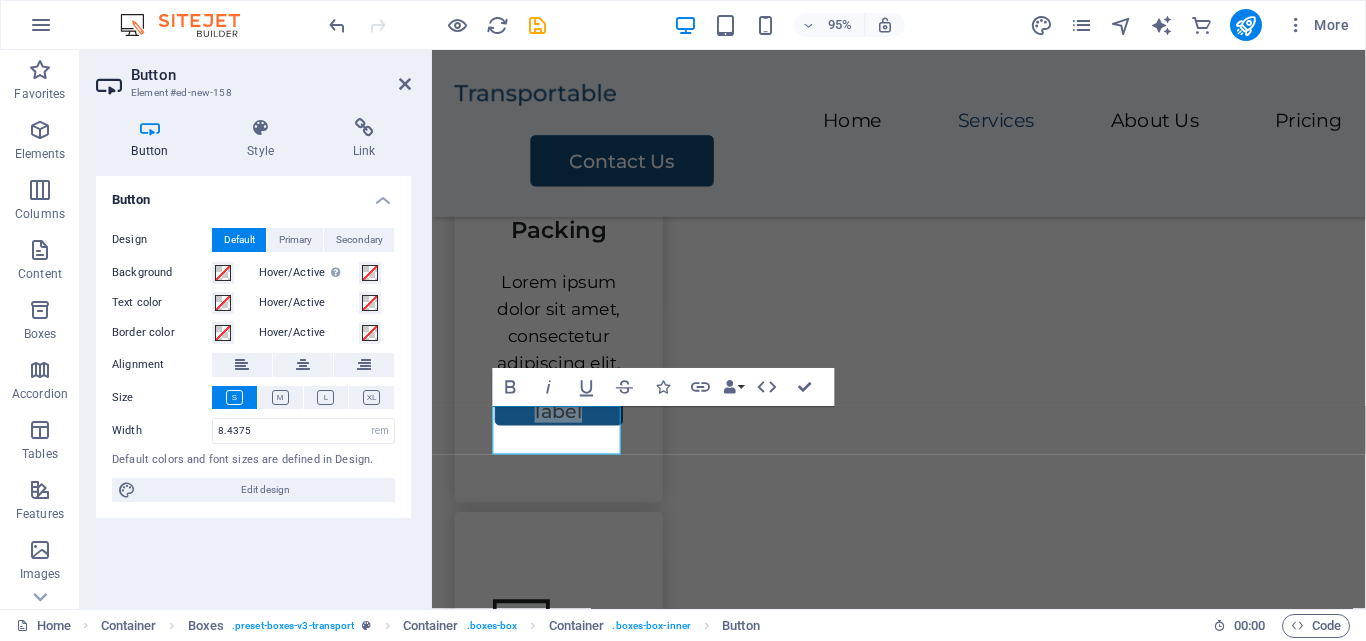 click on "Button Design Default Primary Secondary Background Hover/Active Switch to preview mode to test the active/hover state Text color Hover/Active Border color Hover/Active Alignment Size Width 8.4375 Default px rem % em vh vw Default colors and font sizes are defined in Design. Edit design" at bounding box center (253, 384) 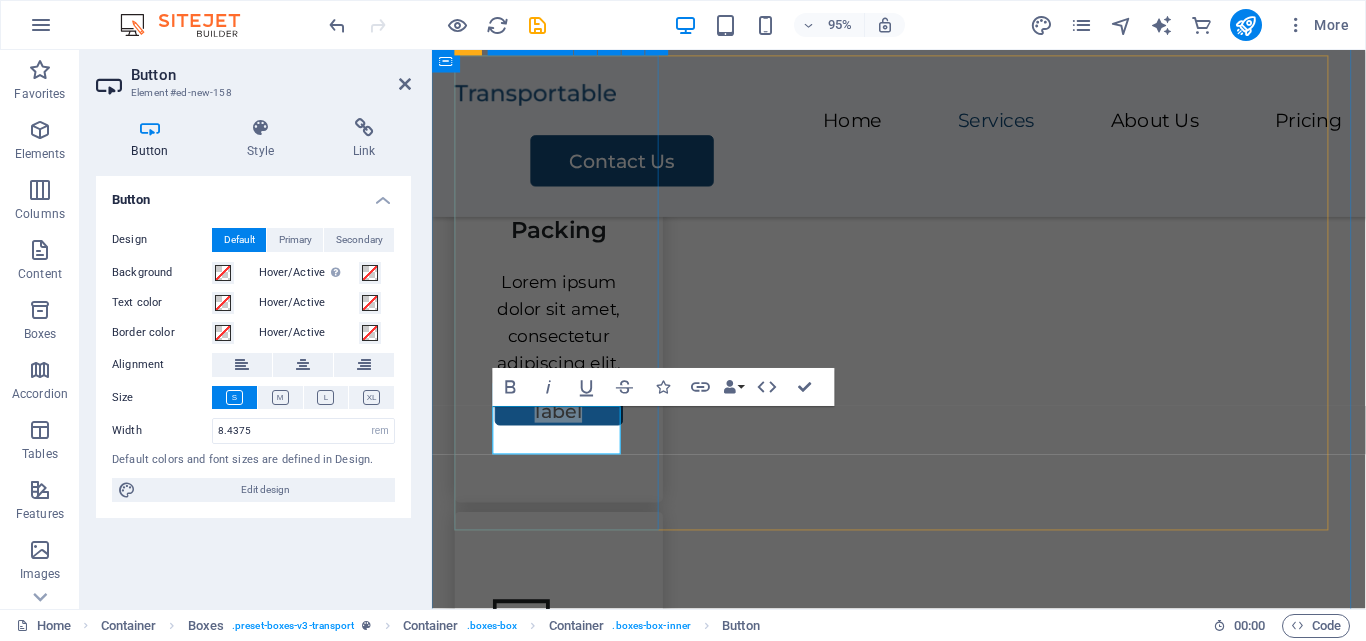 click on "Packing Lorem ipsum dolor sit amet, consectetur adipiscing elit. Button label" at bounding box center [565, 277] 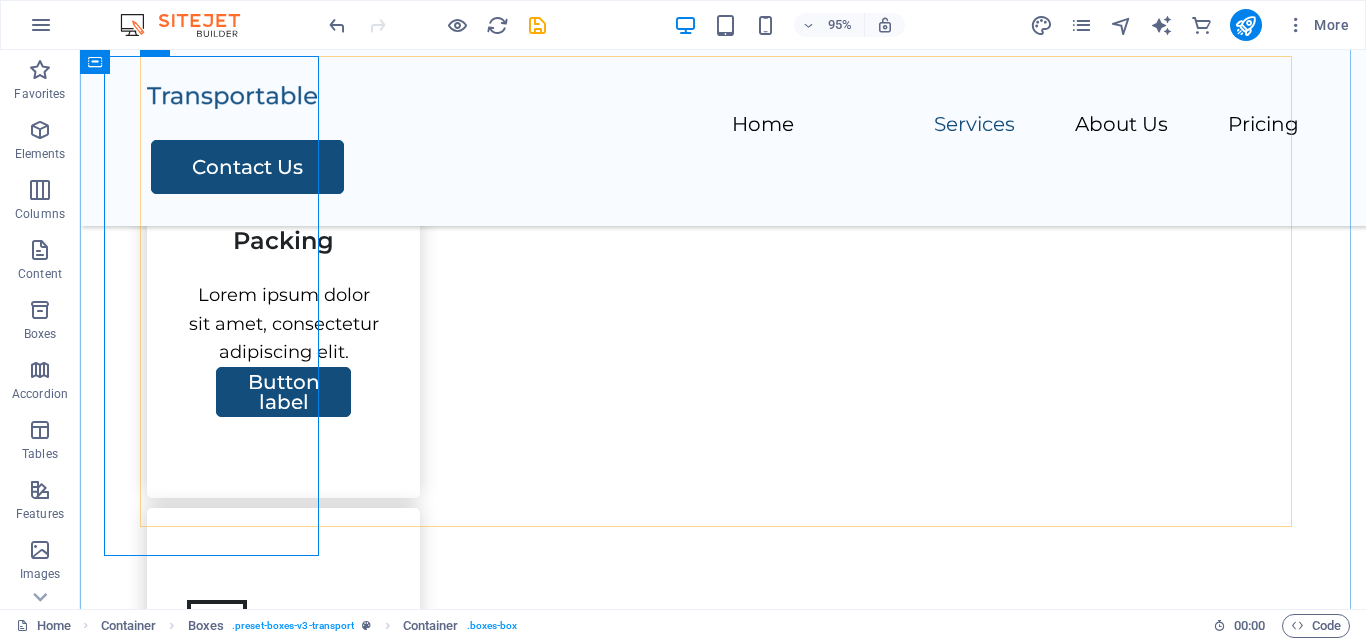click on "Packing Lorem ipsum dolor sit amet, consectetur adipiscing elit. Button label Transportation Lorem ipsum dolor sit amet, consectetur adipiscing elit. Storage Lorem ipsum dolor sit amet, consectetur adipiscing elit. Assembly Lorem ipsum dolor sit amet, consectetur adipiscing elit." at bounding box center [723, 908] 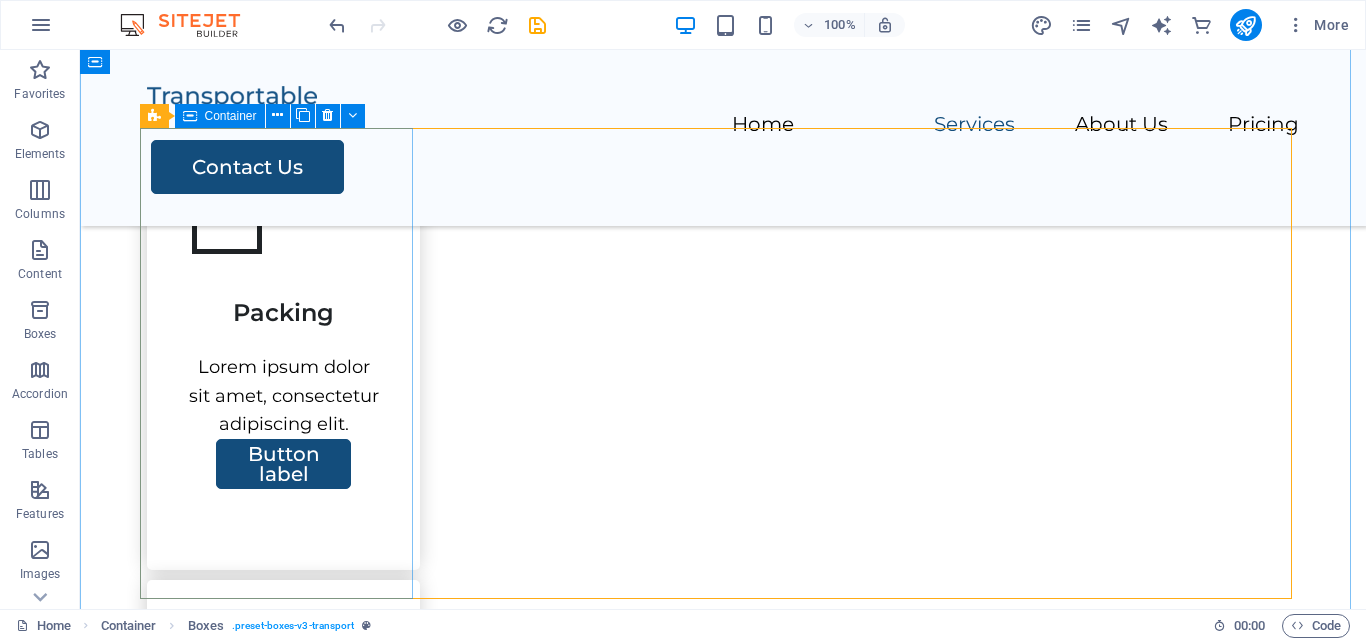 scroll, scrollTop: 1174, scrollLeft: 0, axis: vertical 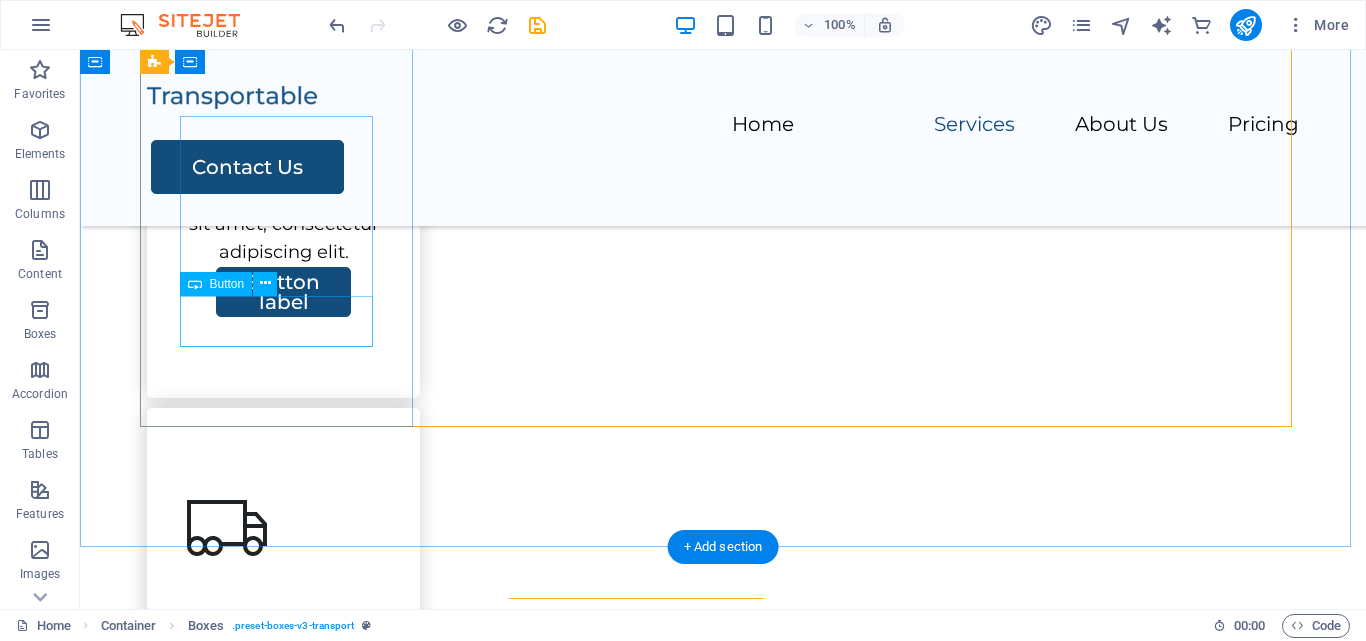 click on "Button label" at bounding box center [283, 292] 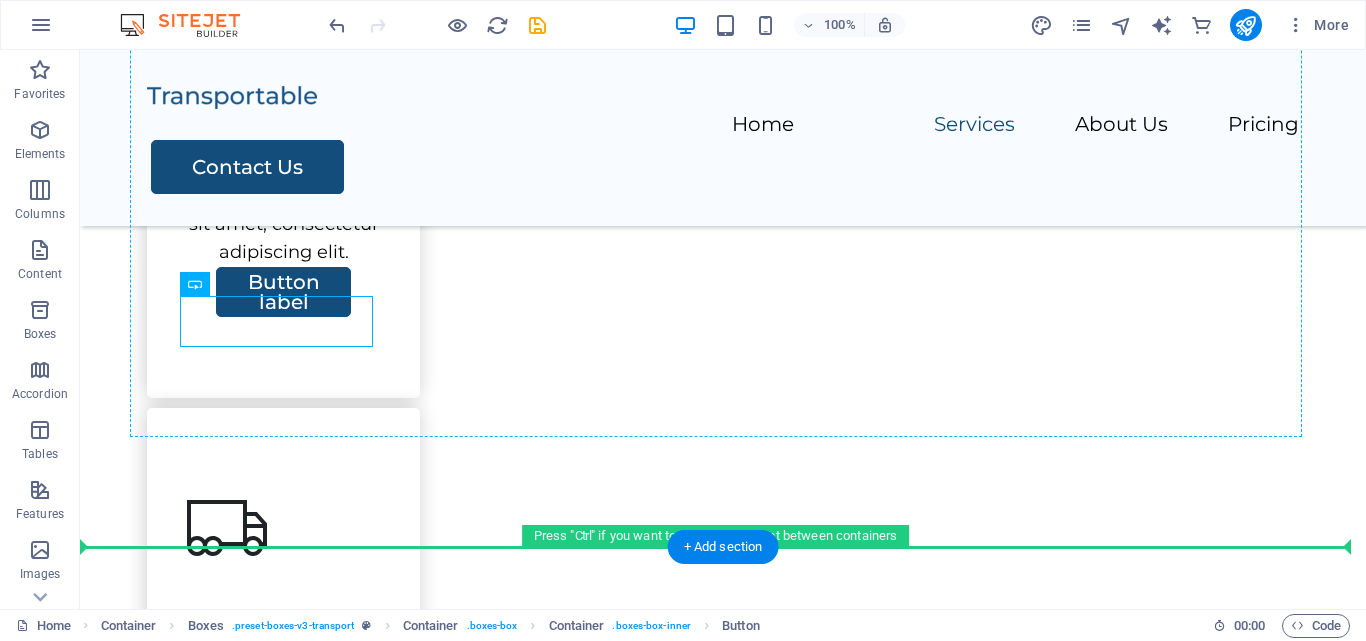 drag, startPoint x: 314, startPoint y: 326, endPoint x: 319, endPoint y: 350, distance: 24.5153 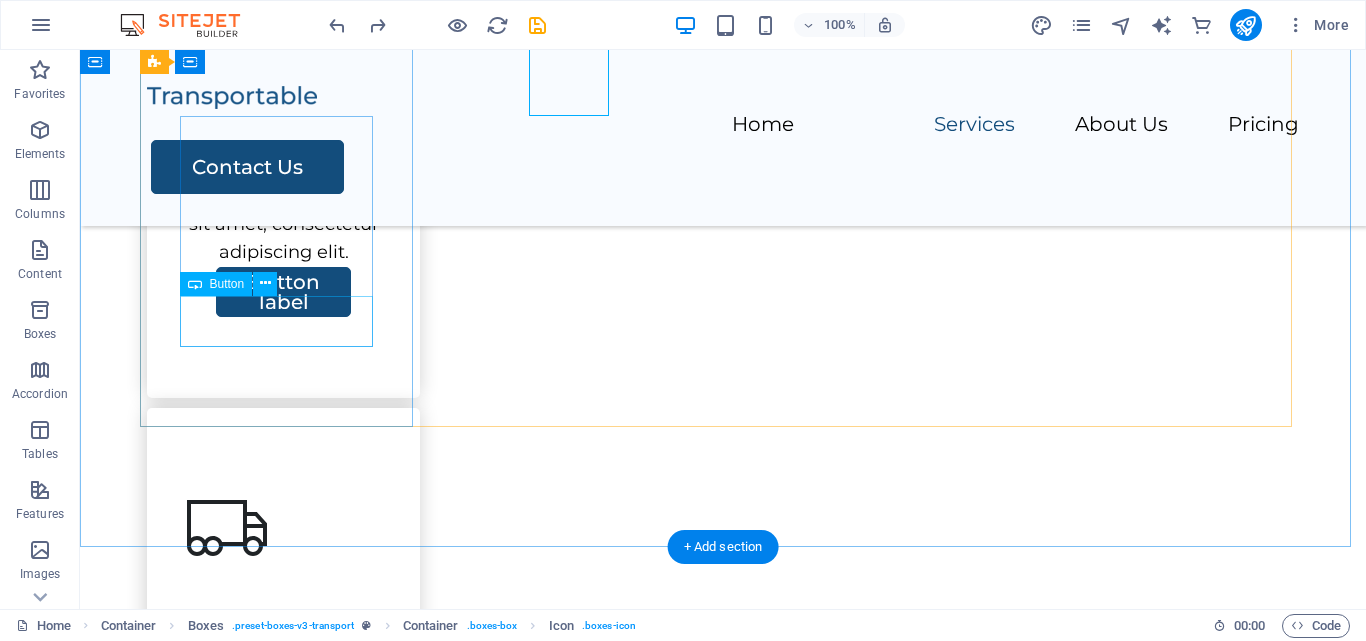 click on "Button label" at bounding box center [283, 292] 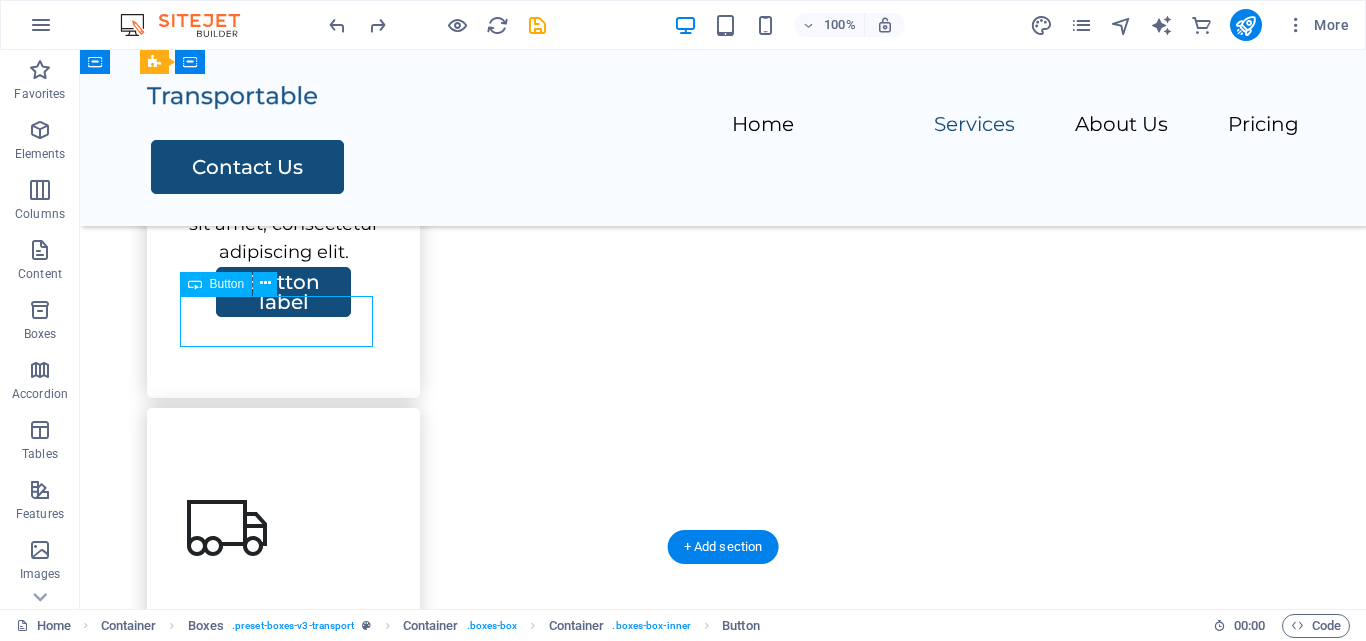 click on "Button label" at bounding box center (283, 292) 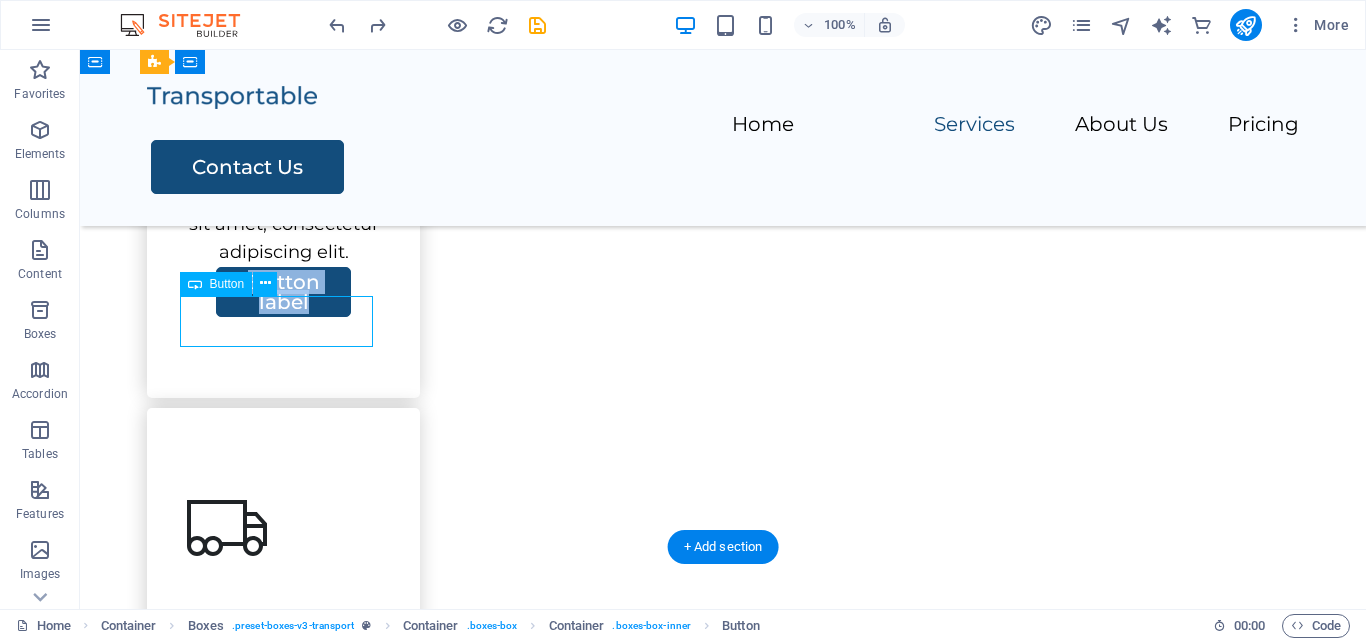 select on "rem" 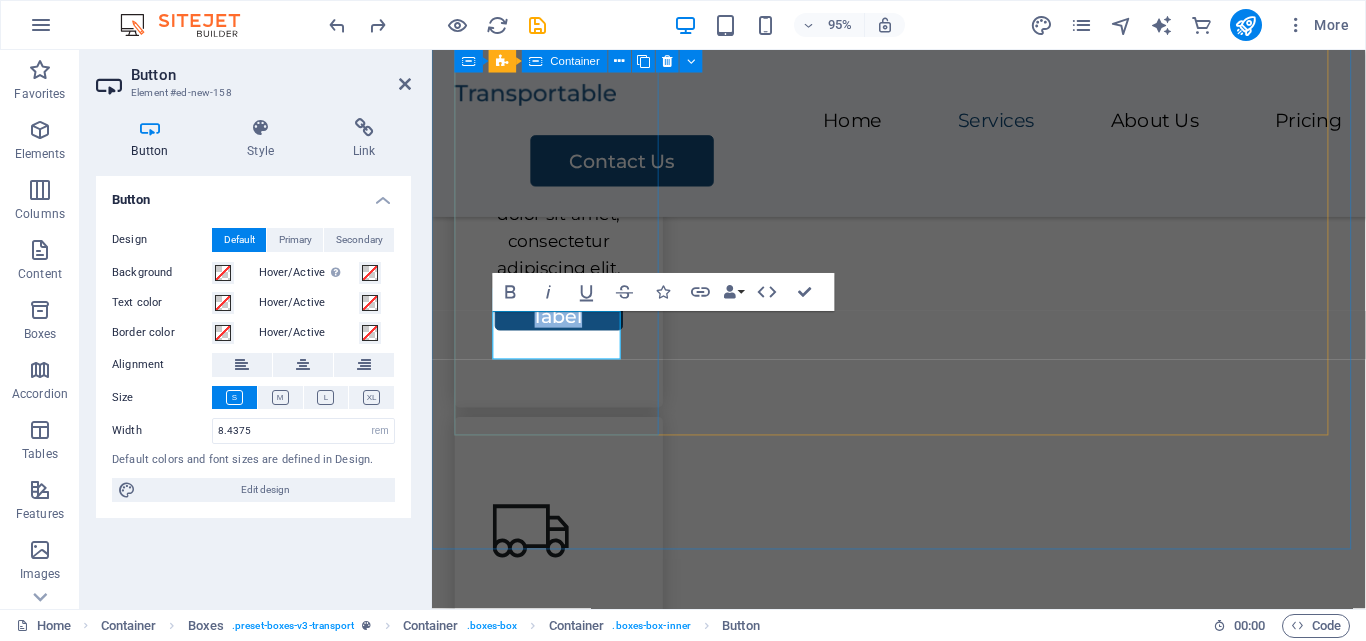 type 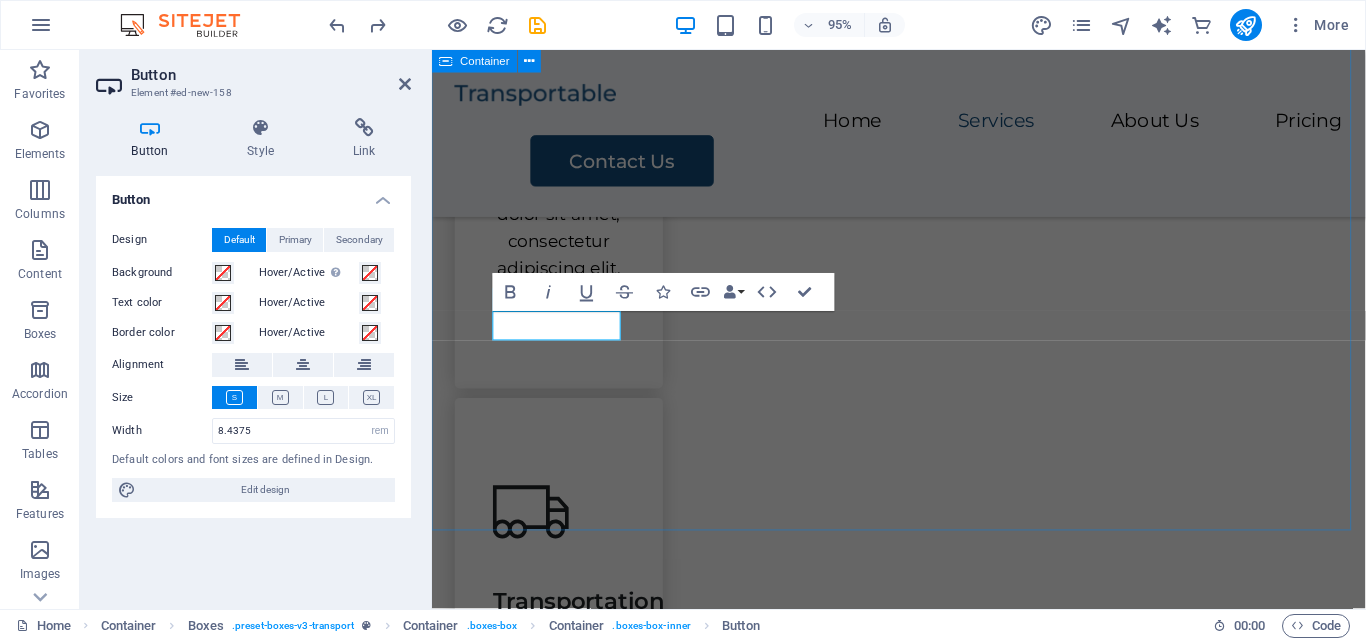 click on "Our Services Lorem ipsum dolor sit amet, consectetur adipiscing elit, sed do eiusmod tempor incididunt. Packing Lorem ipsum dolor sit amet, consectetur adipiscing elit. Learn More Transportation Lorem ipsum dolor sit amet, consectetur adipiscing elit. Storage Lorem ipsum dolor sit amet, consectetur adipiscing elit. Assembly Lorem ipsum dolor sit amet, consectetur adipiscing elit." at bounding box center (923, 773) 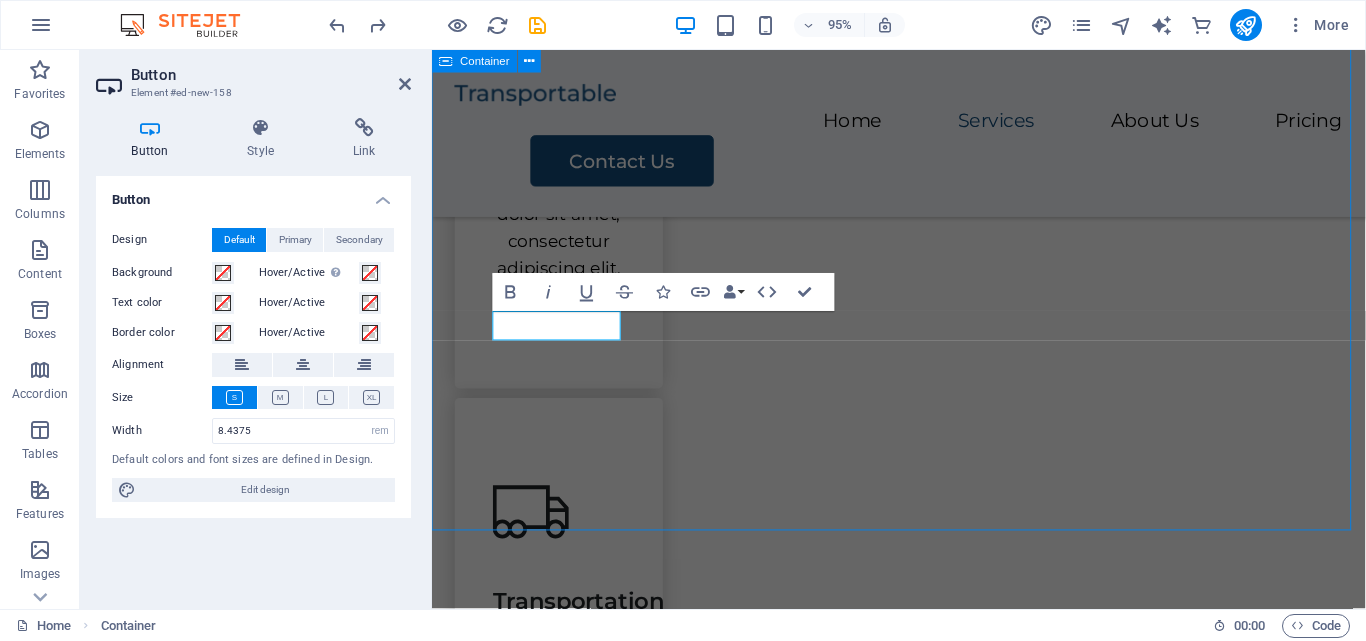 scroll, scrollTop: 1145, scrollLeft: 0, axis: vertical 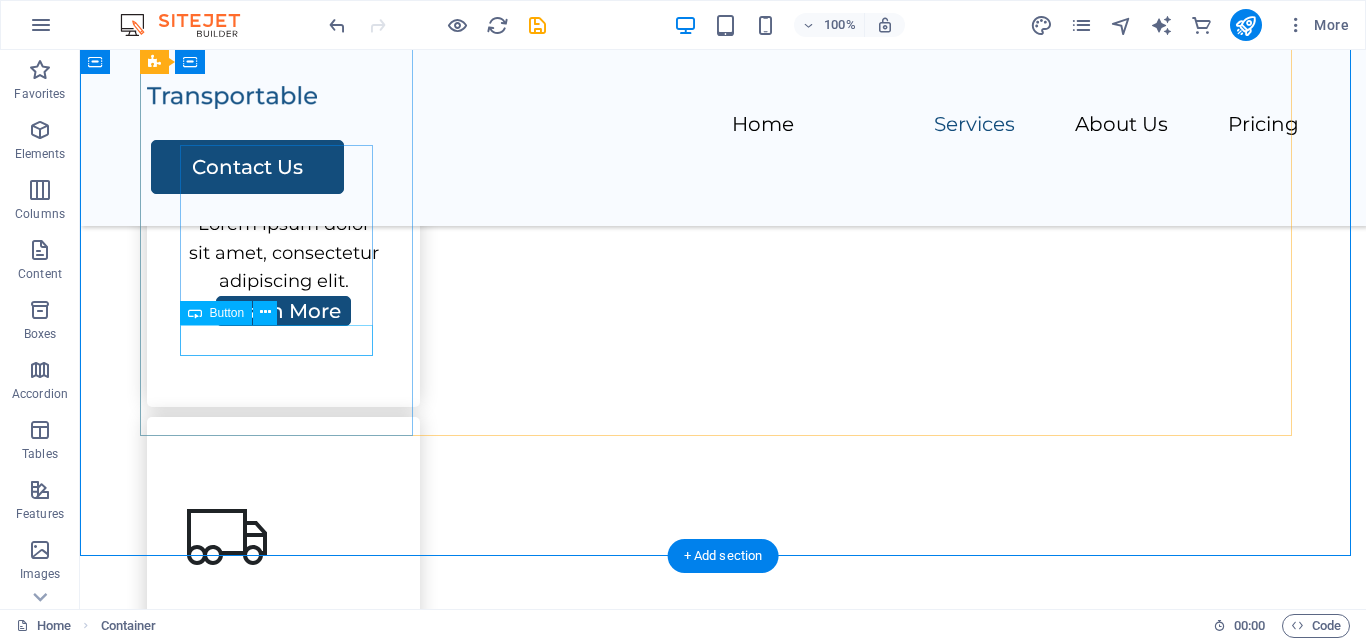 click on "Learn More" at bounding box center [283, 311] 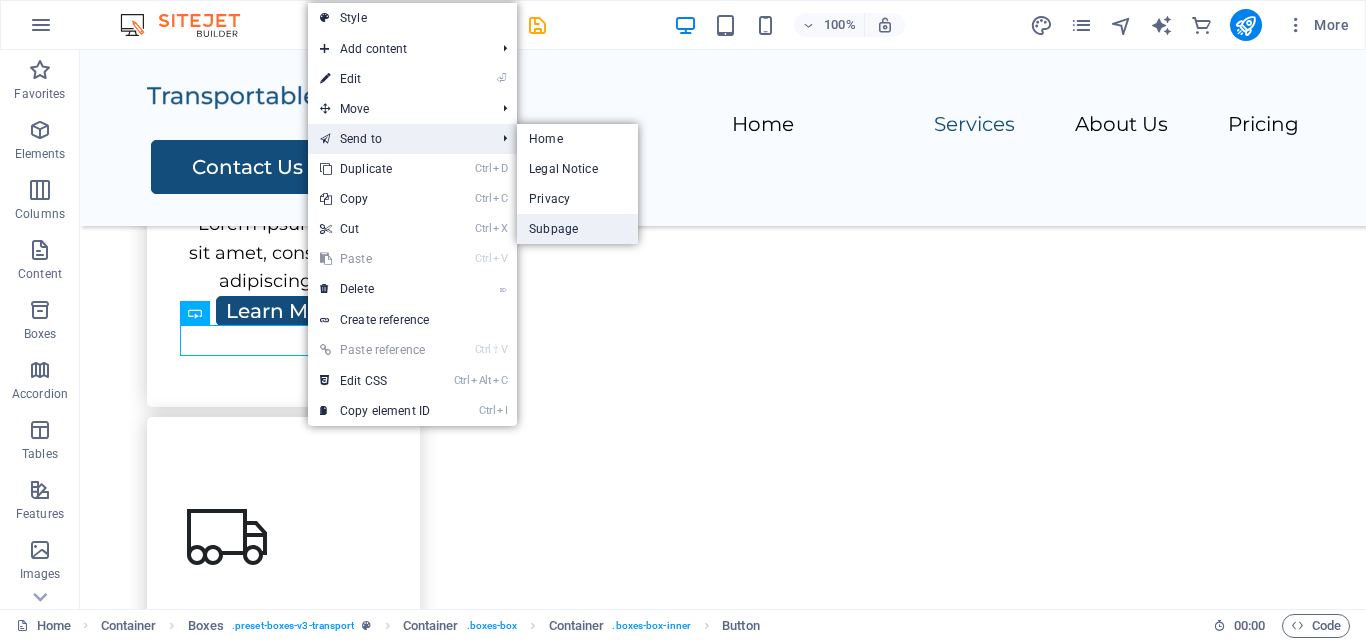 click on "Subpage" at bounding box center [577, 229] 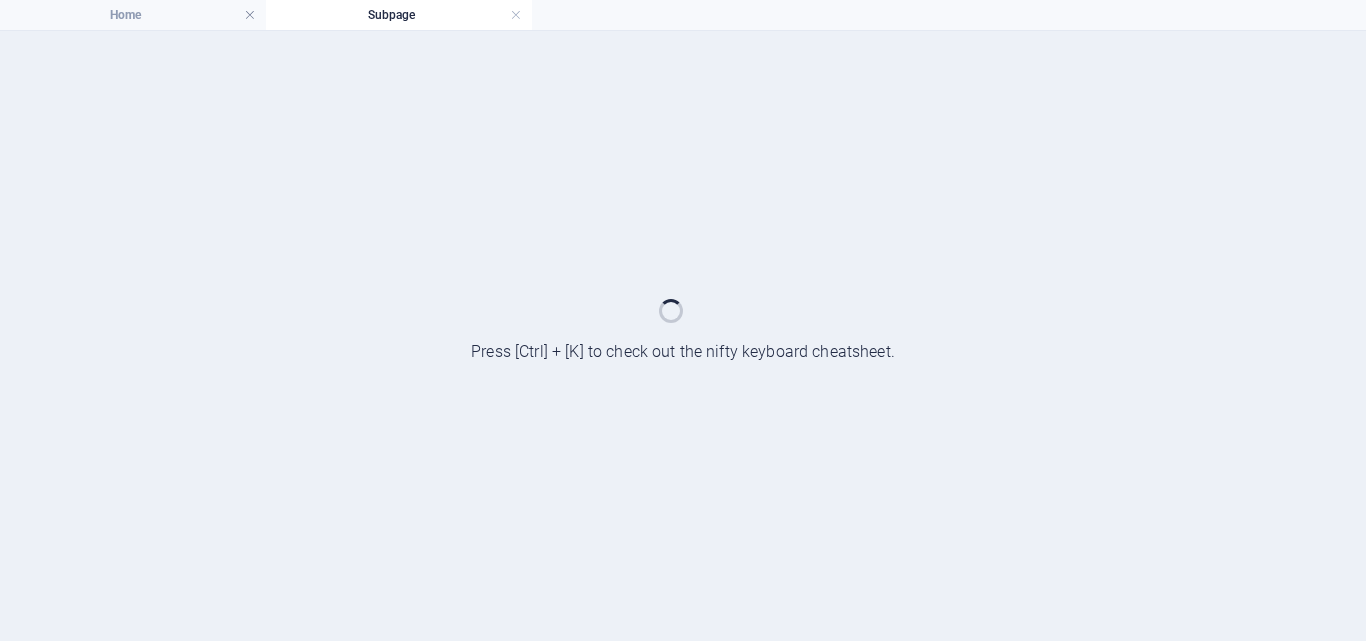 scroll, scrollTop: 0, scrollLeft: 0, axis: both 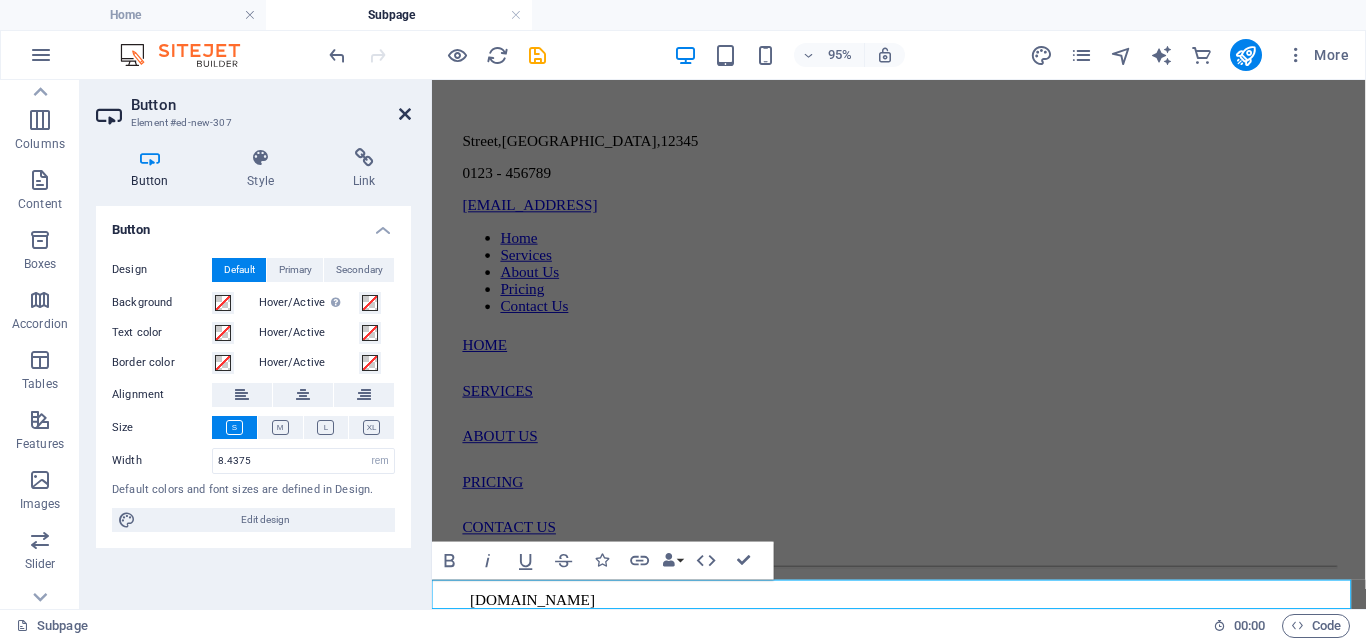 click at bounding box center [405, 114] 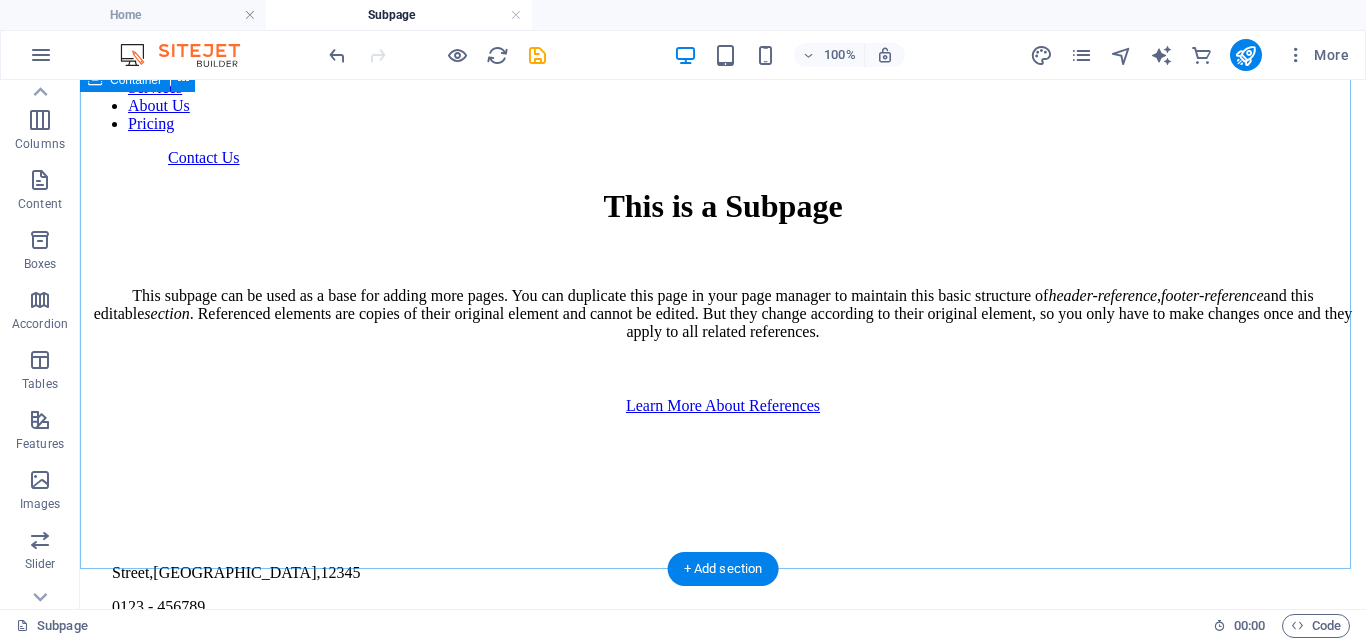 scroll, scrollTop: 0, scrollLeft: 0, axis: both 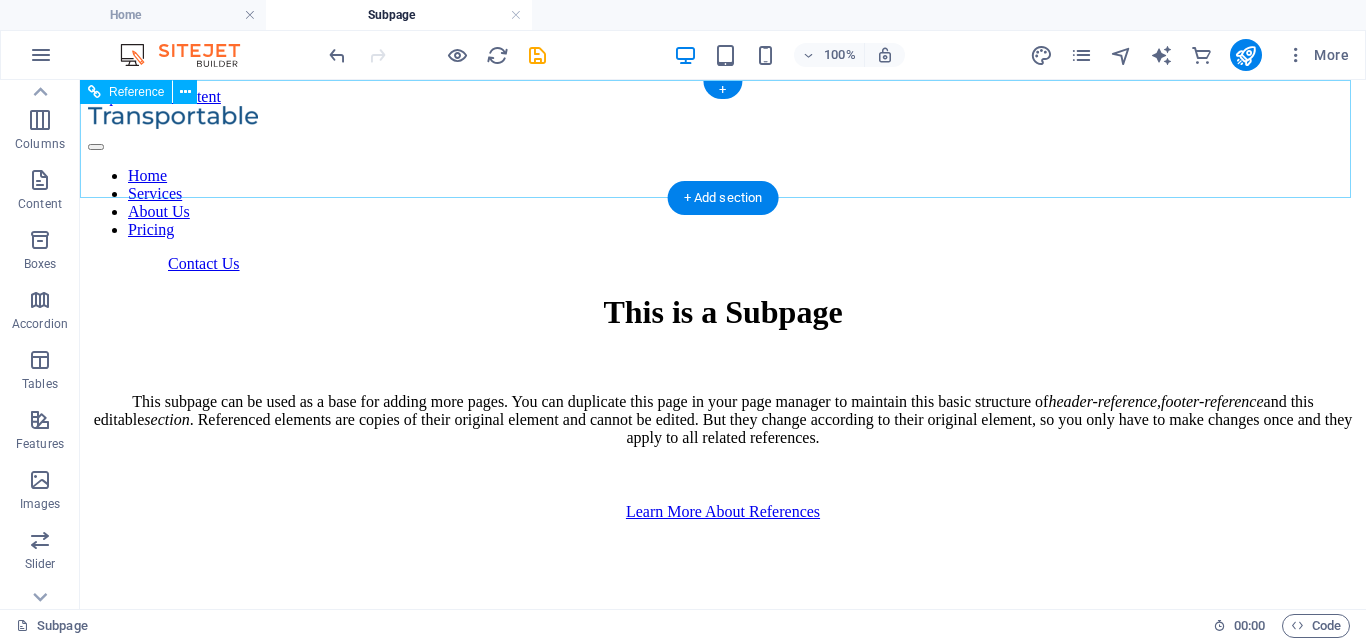 click on "Home Services About Us Pricing" at bounding box center (723, 203) 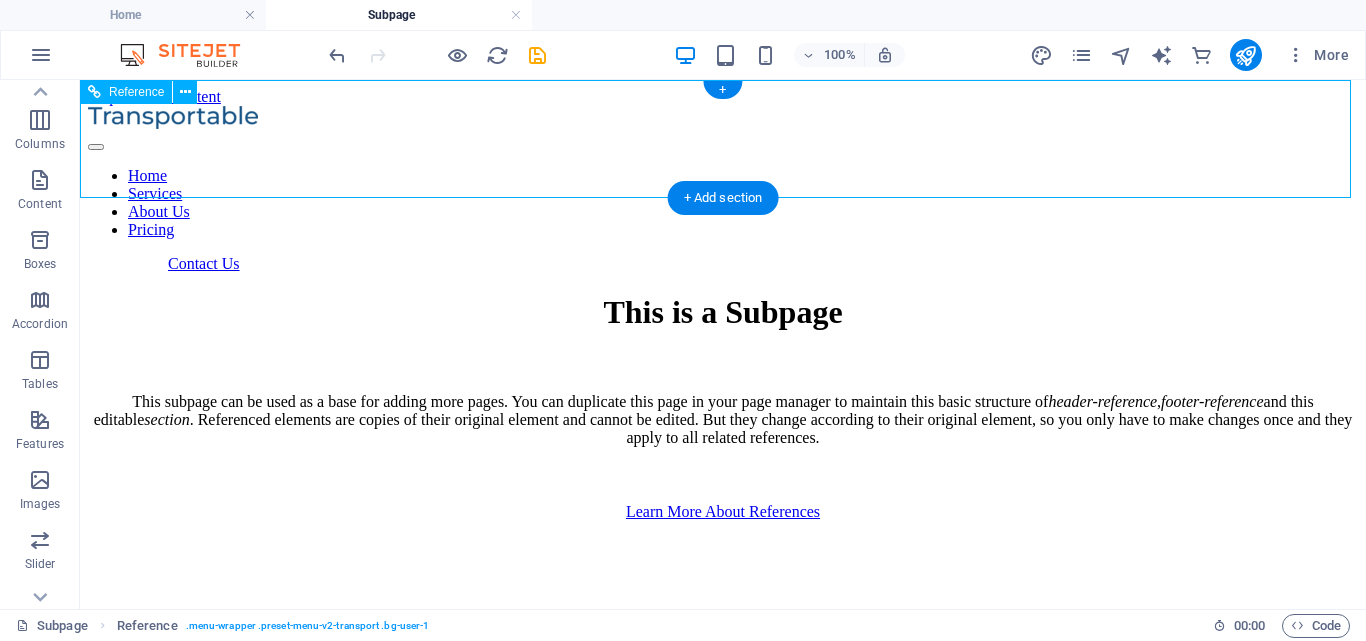 click on "Home Services About Us Pricing" at bounding box center [723, 203] 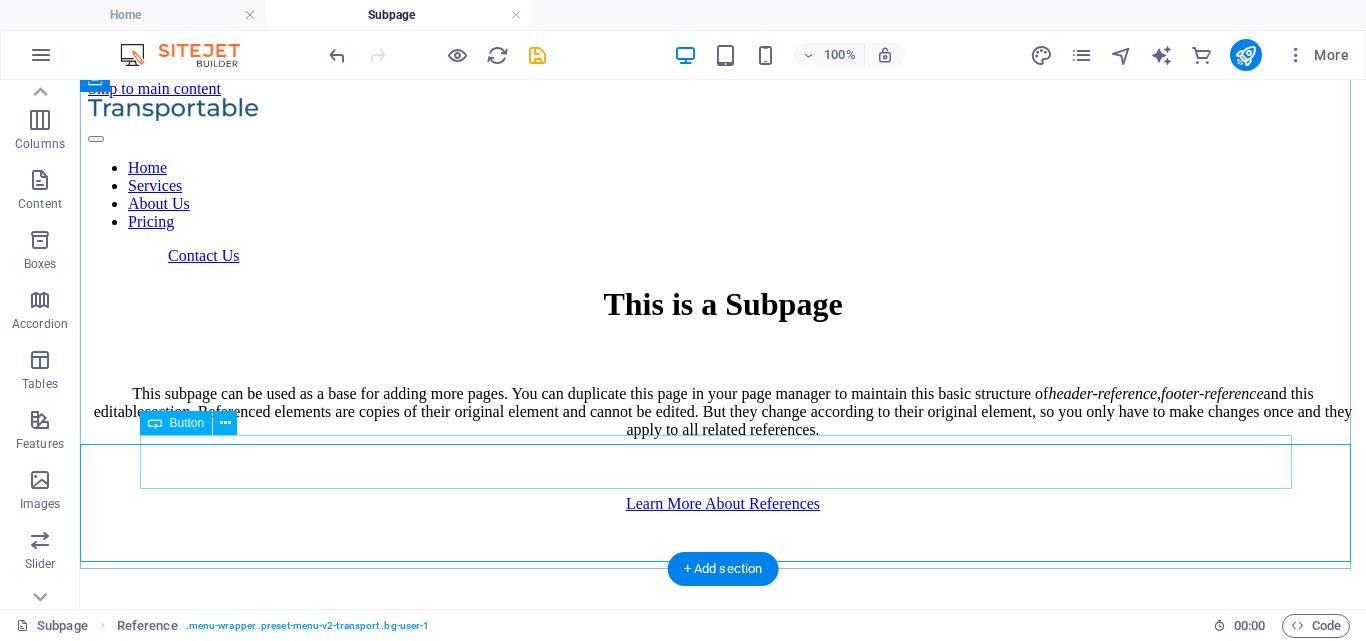 scroll, scrollTop: 0, scrollLeft: 0, axis: both 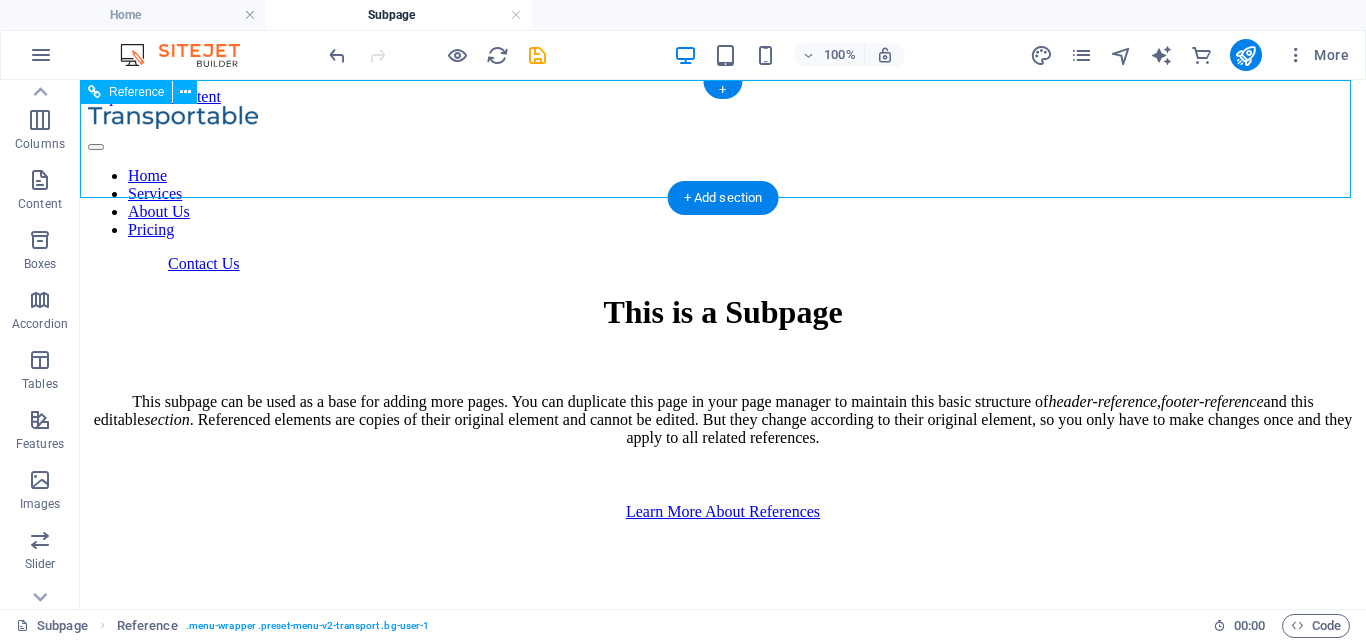 click on "Home Services About Us Pricing" at bounding box center [723, 203] 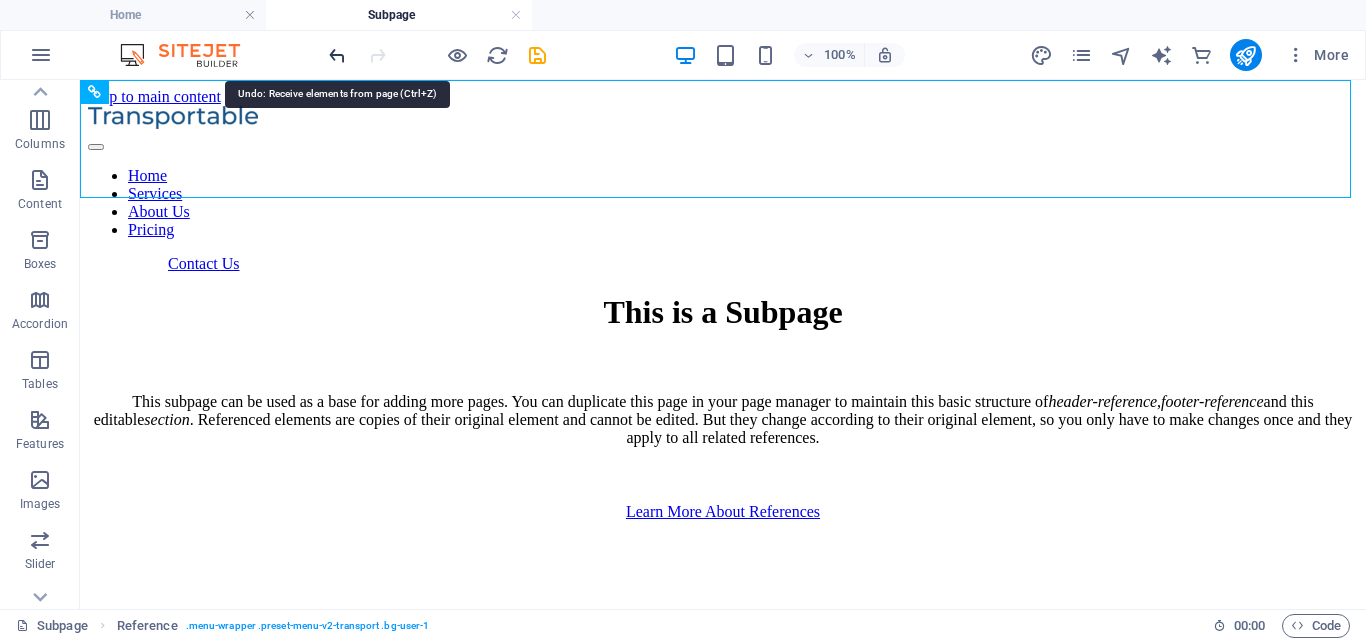 click at bounding box center (337, 55) 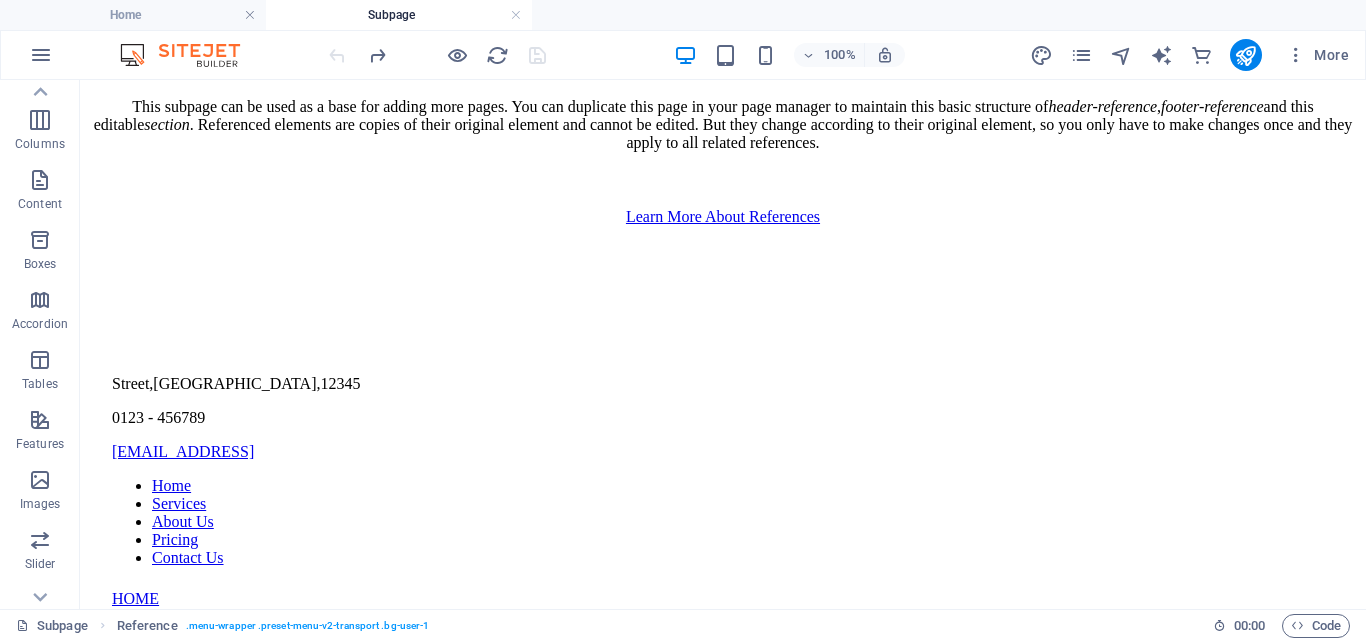 scroll, scrollTop: 475, scrollLeft: 0, axis: vertical 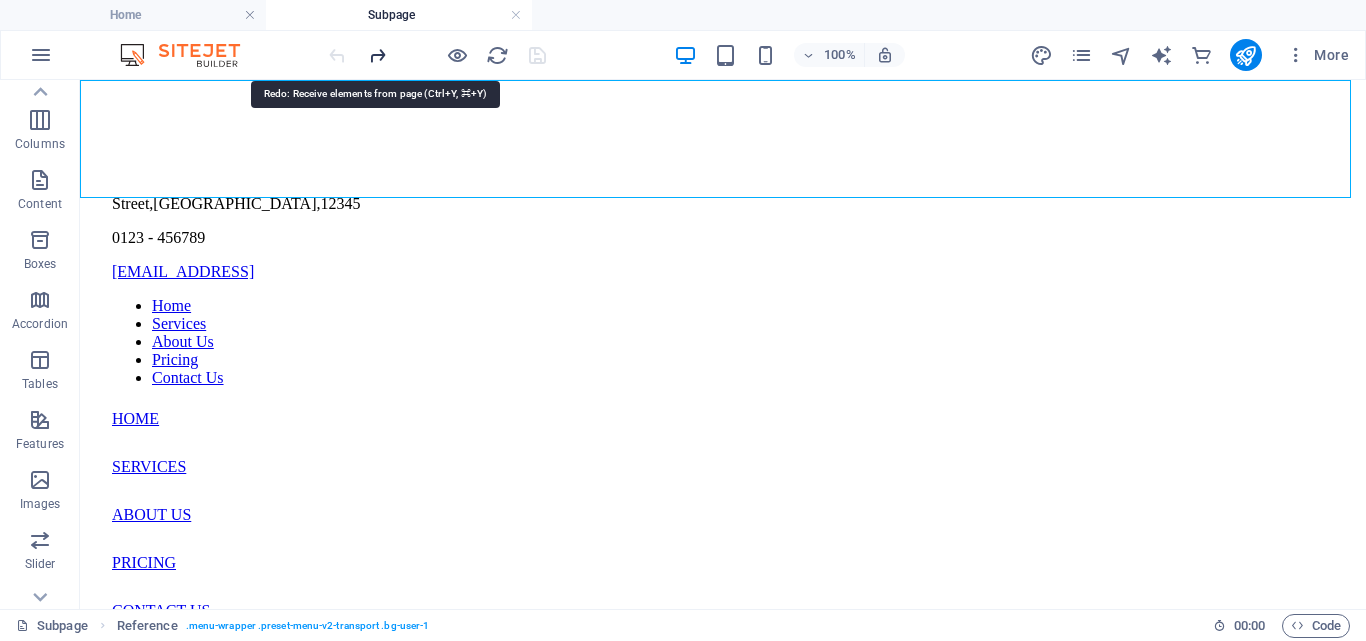 click at bounding box center (377, 55) 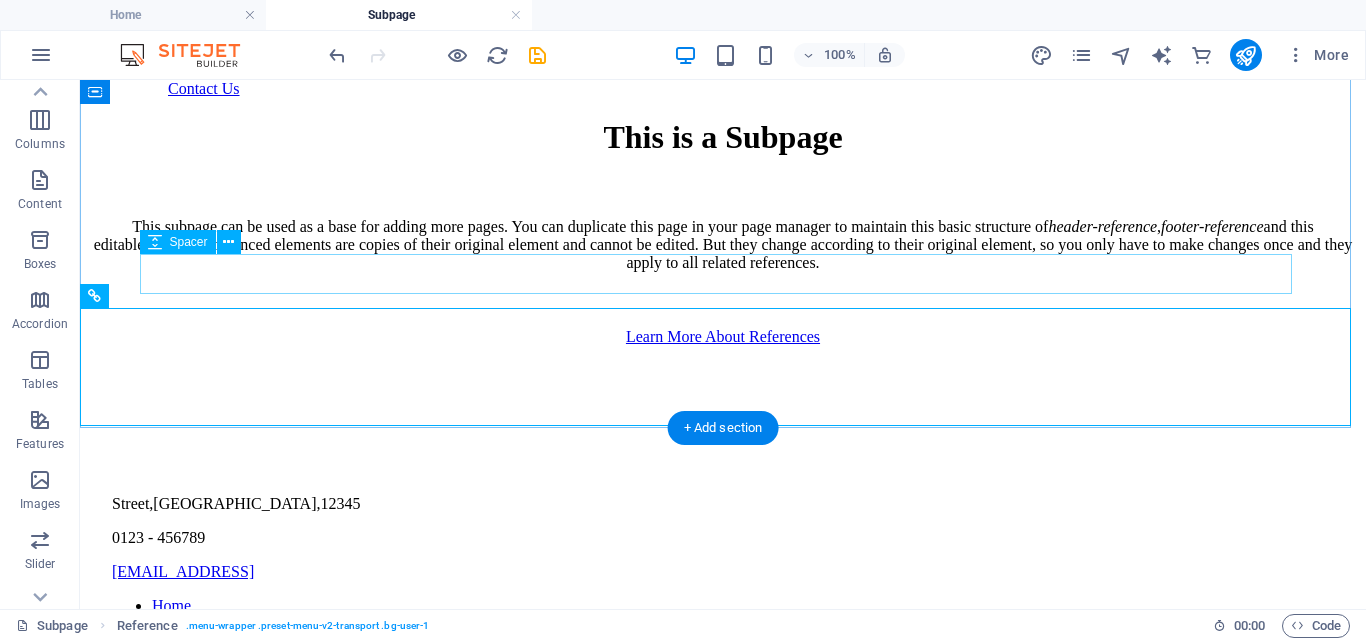 scroll, scrollTop: 0, scrollLeft: 0, axis: both 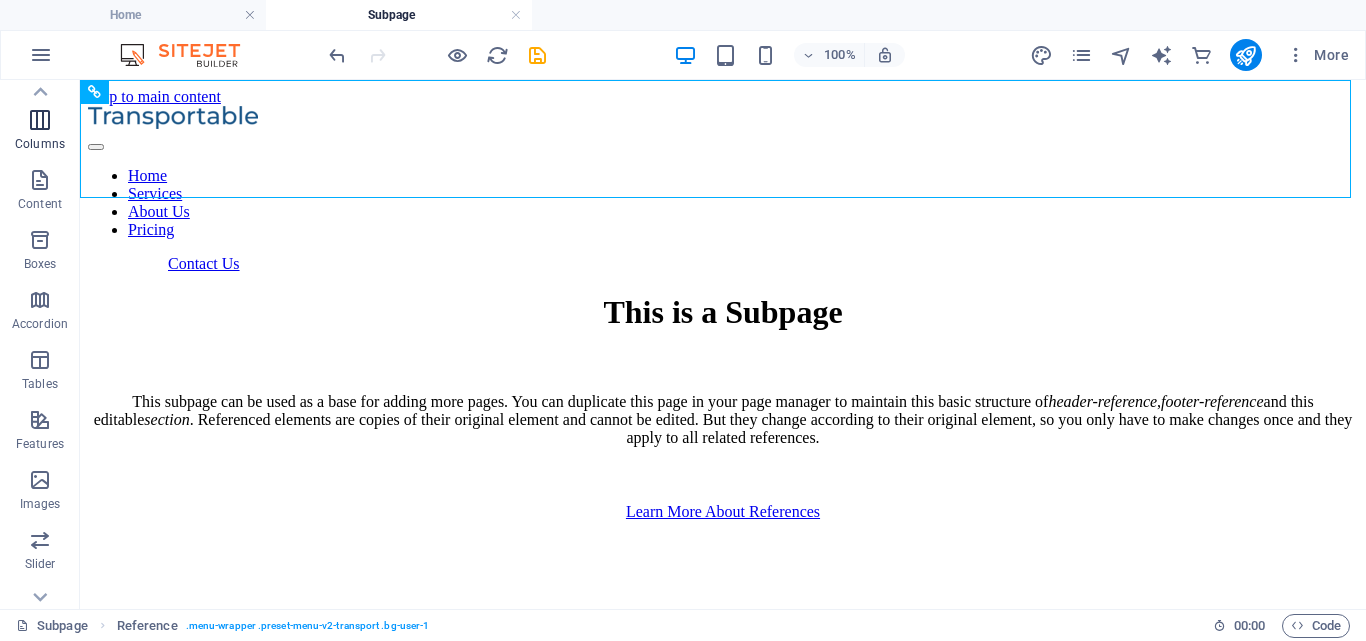 drag, startPoint x: 44, startPoint y: 131, endPoint x: 59, endPoint y: 134, distance: 15.297058 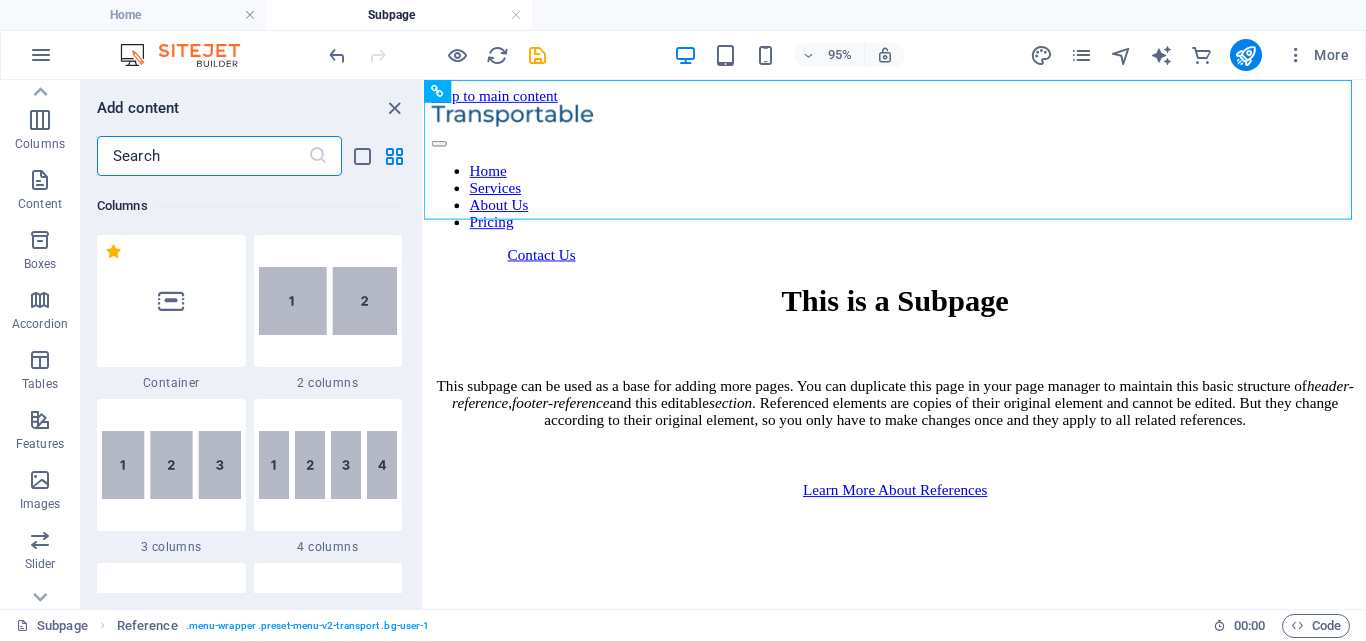 scroll, scrollTop: 990, scrollLeft: 0, axis: vertical 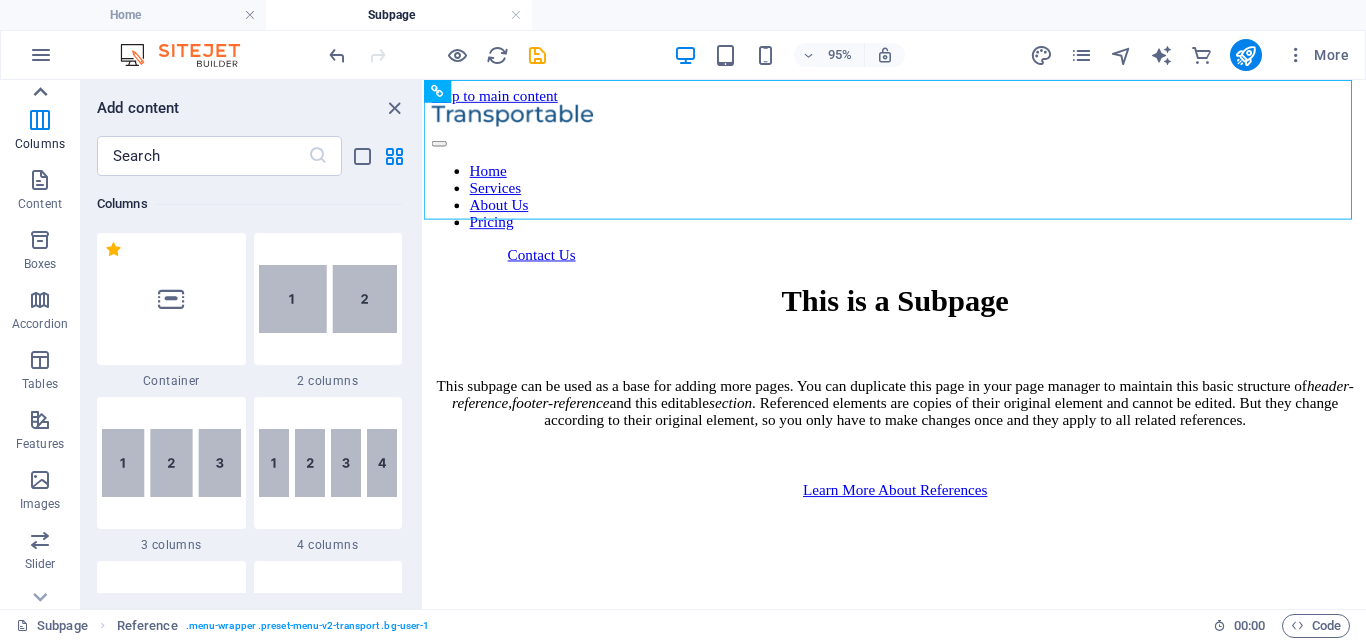 click 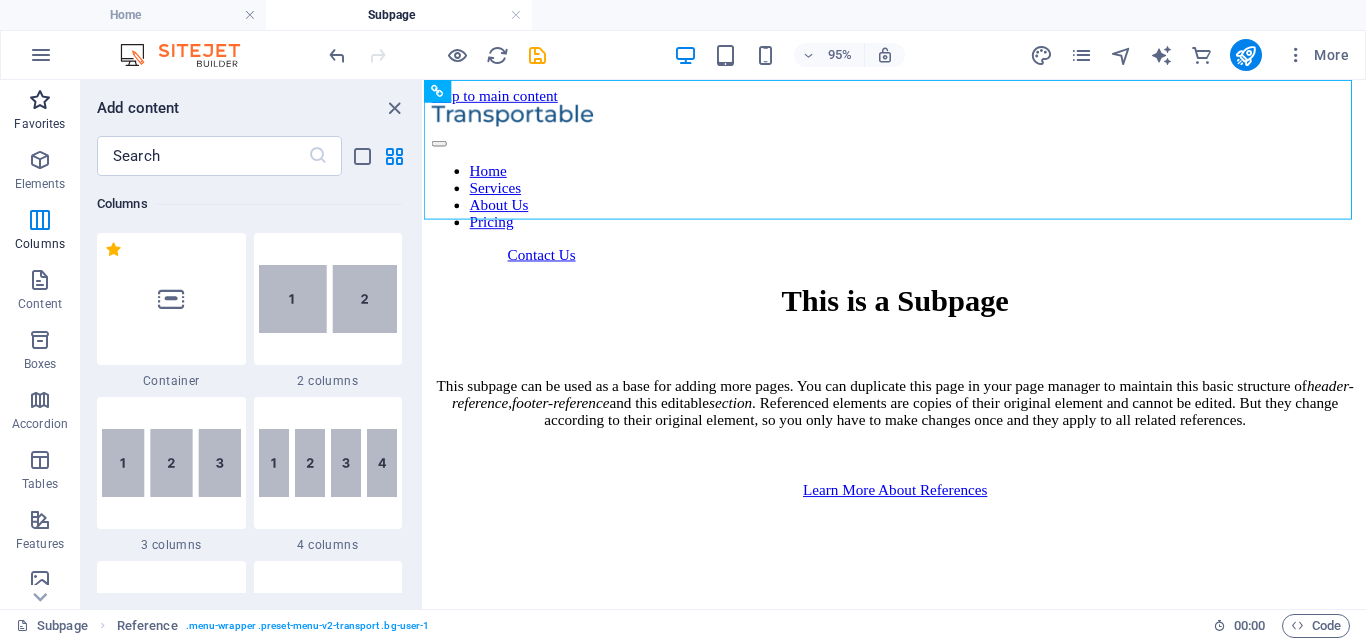 click on "Favorites" at bounding box center (39, 124) 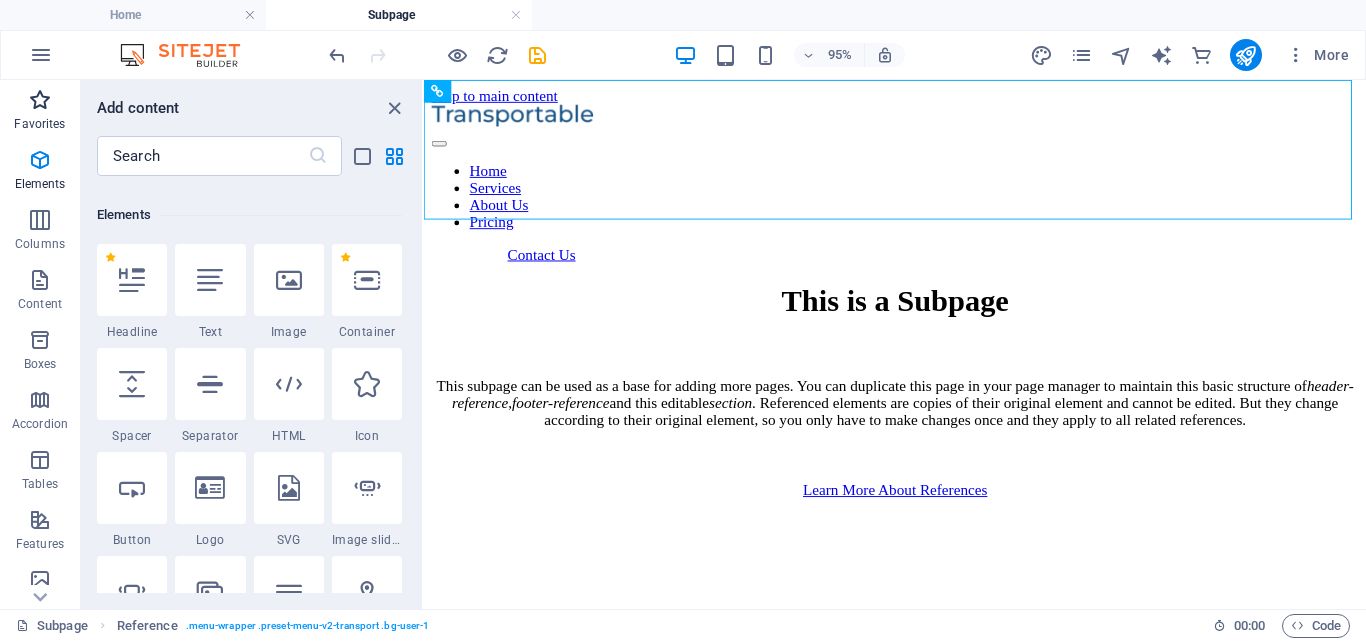 scroll, scrollTop: 0, scrollLeft: 0, axis: both 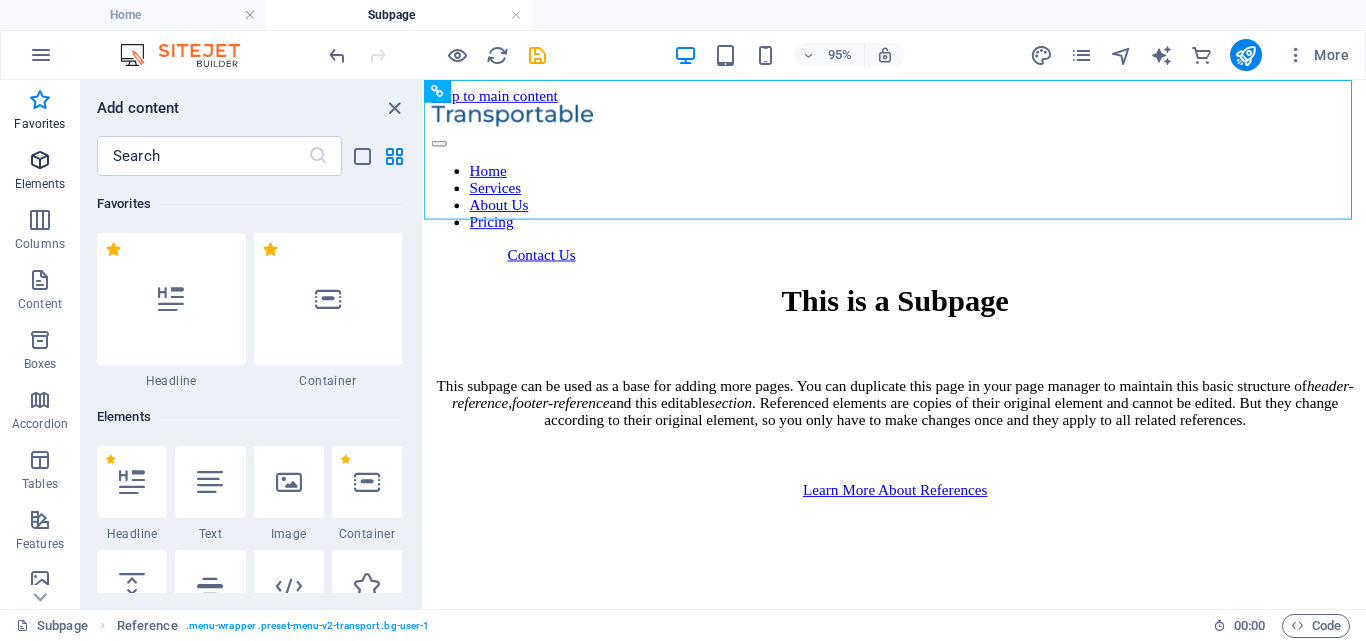 click on "Elements" at bounding box center (40, 184) 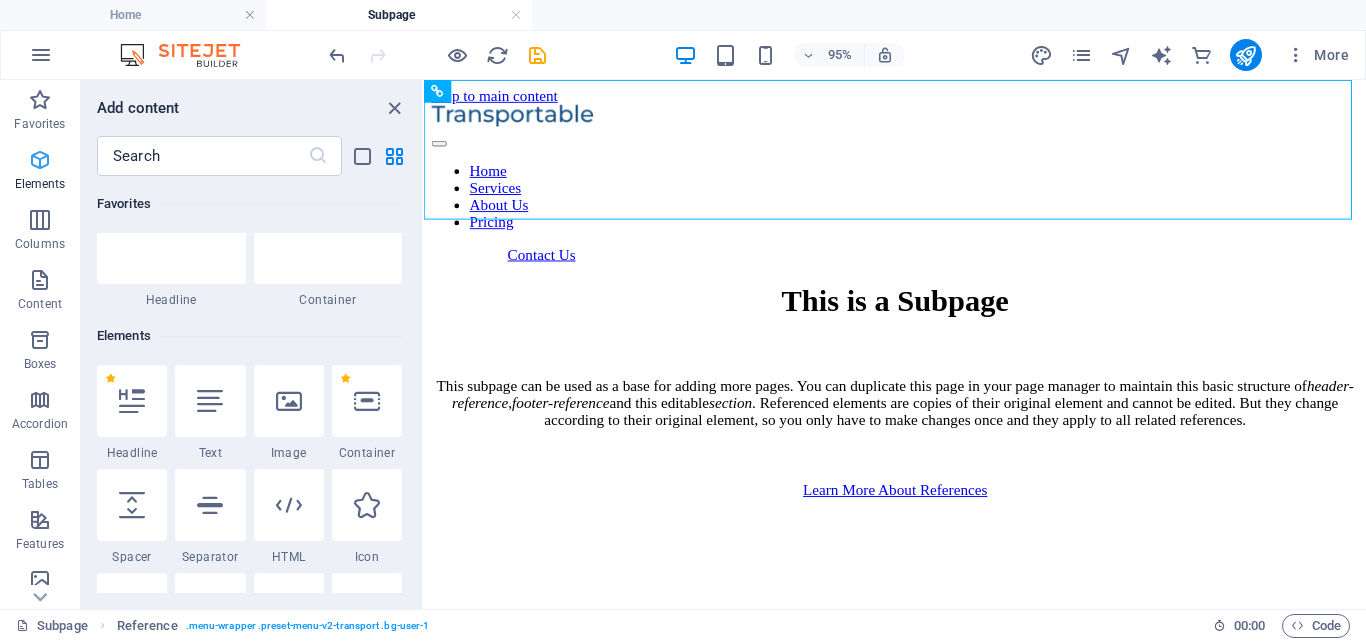 scroll, scrollTop: 213, scrollLeft: 0, axis: vertical 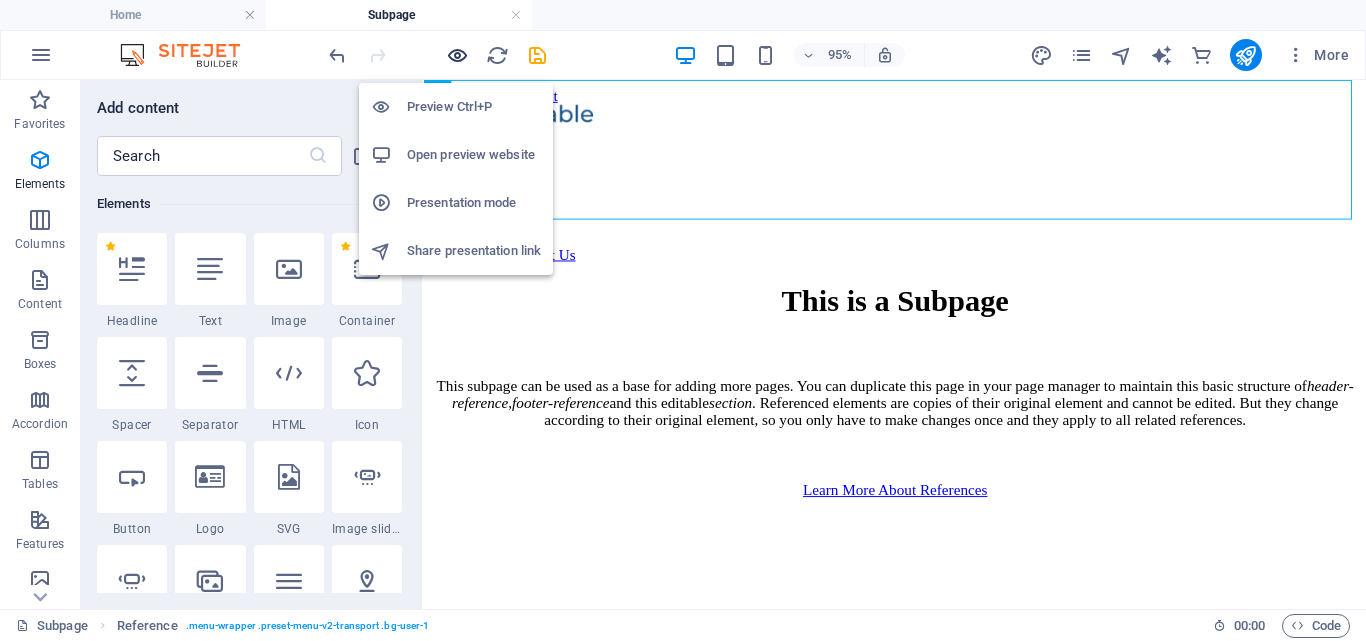 click at bounding box center (457, 55) 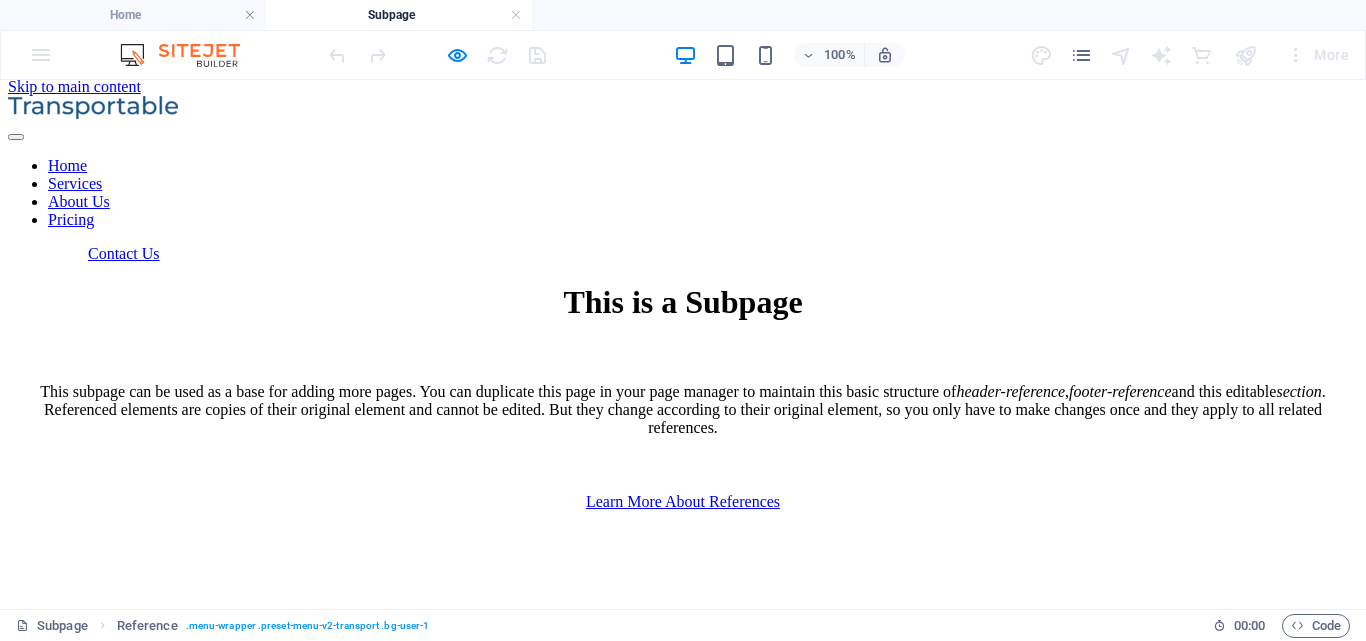 scroll, scrollTop: 0, scrollLeft: 0, axis: both 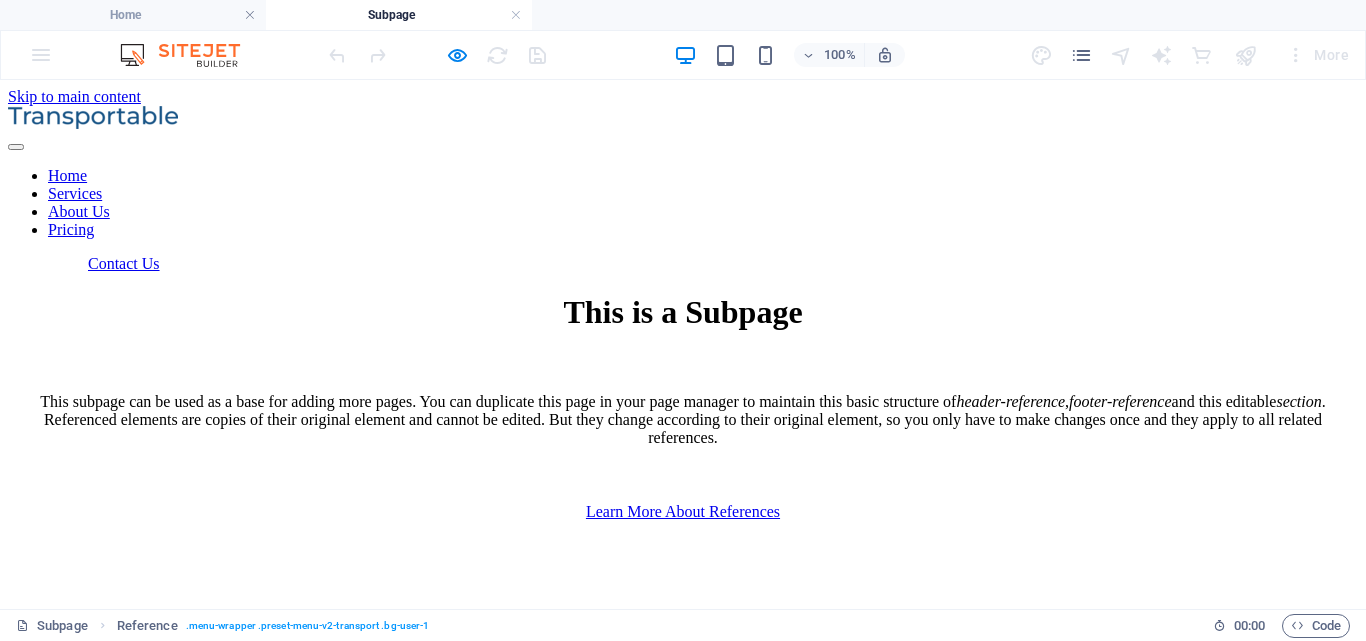 click on "Home" at bounding box center (67, 175) 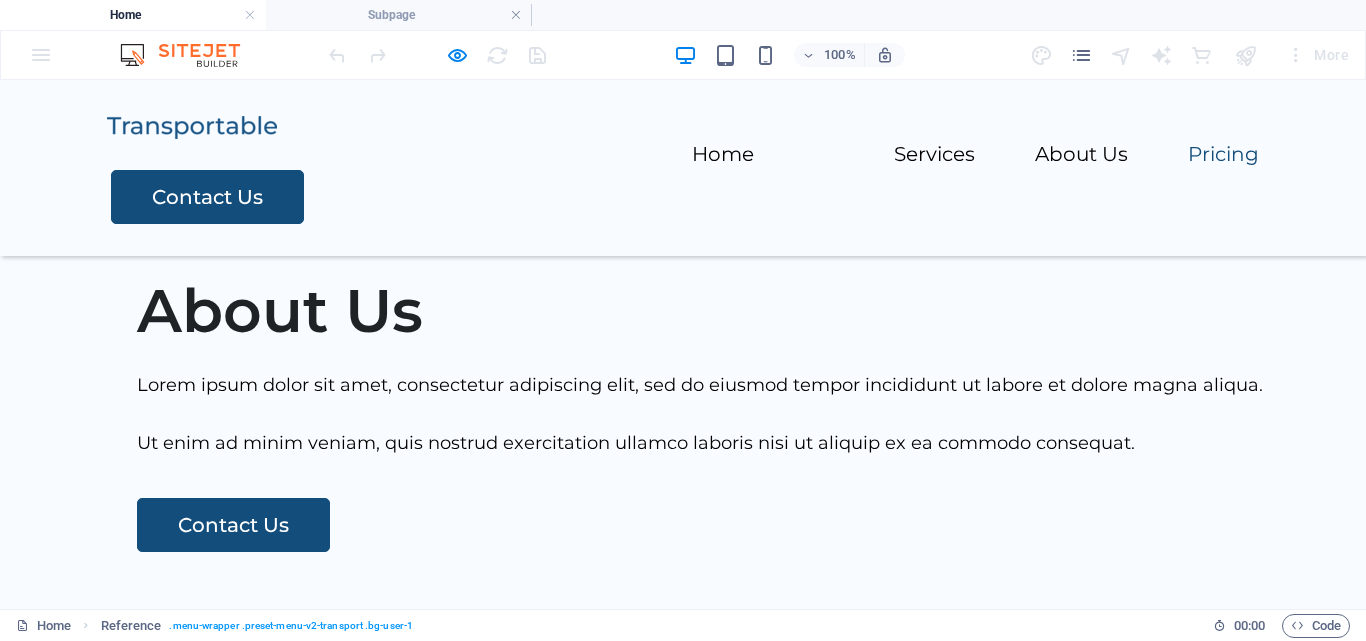 scroll, scrollTop: 2367, scrollLeft: 0, axis: vertical 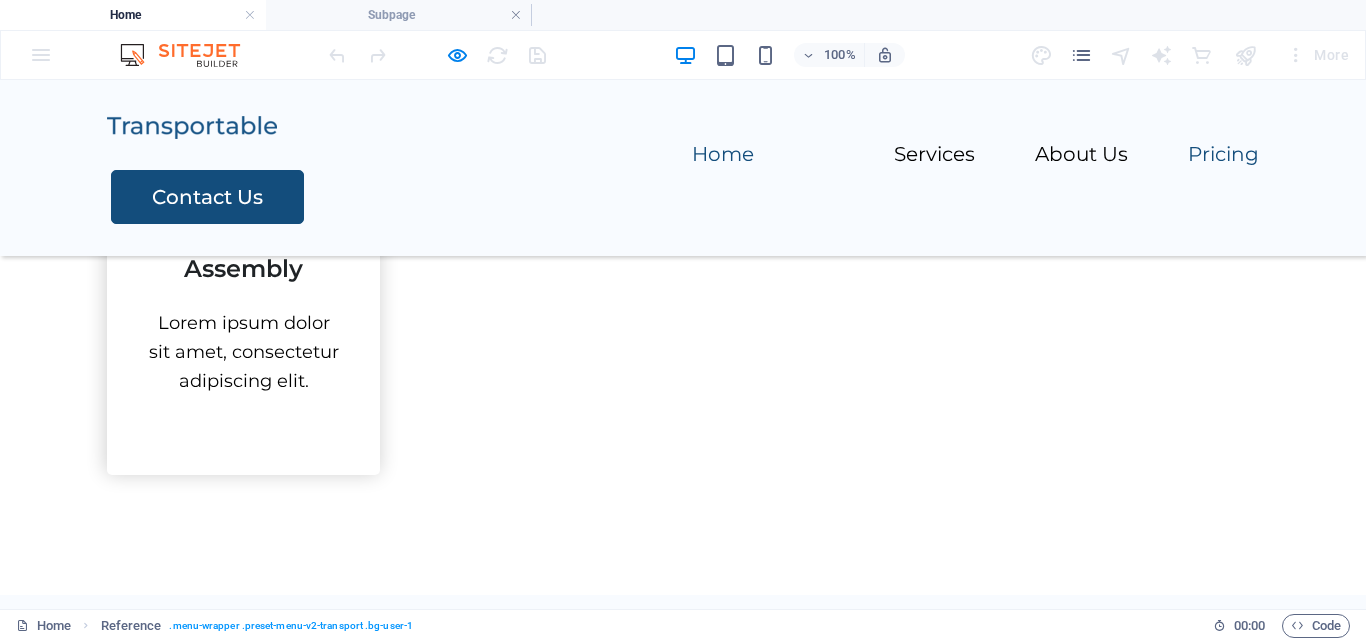 click on "Home" at bounding box center [723, 154] 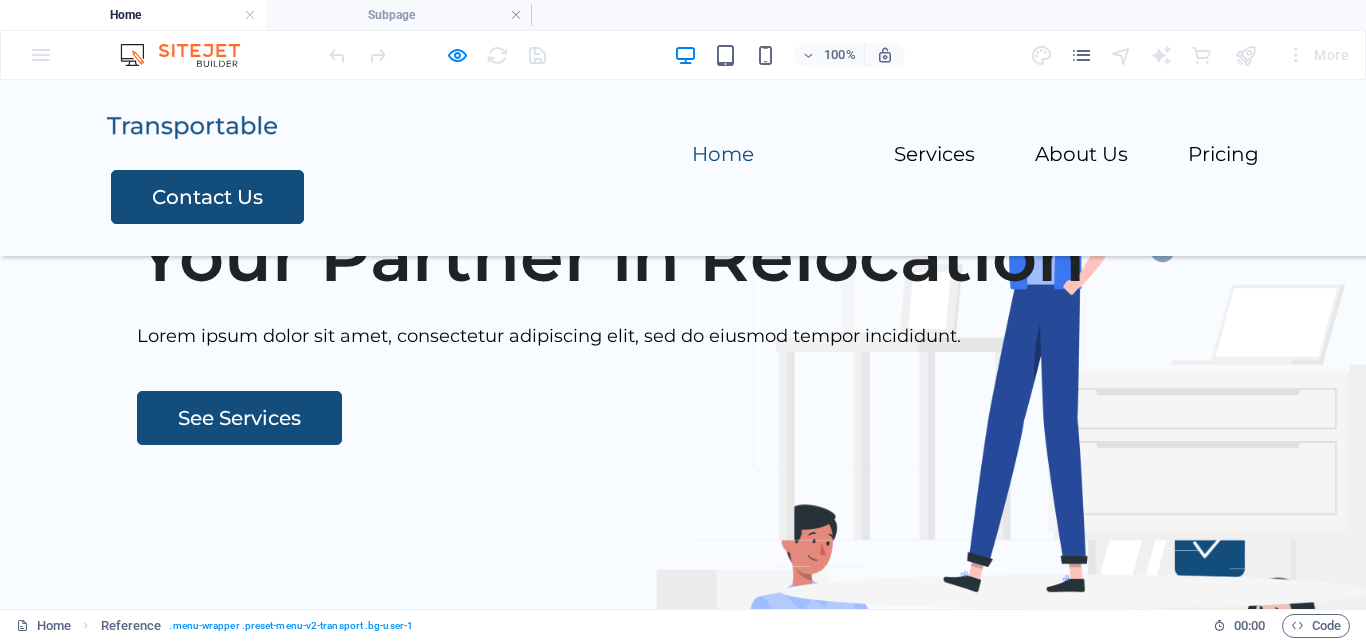 scroll, scrollTop: 118, scrollLeft: 0, axis: vertical 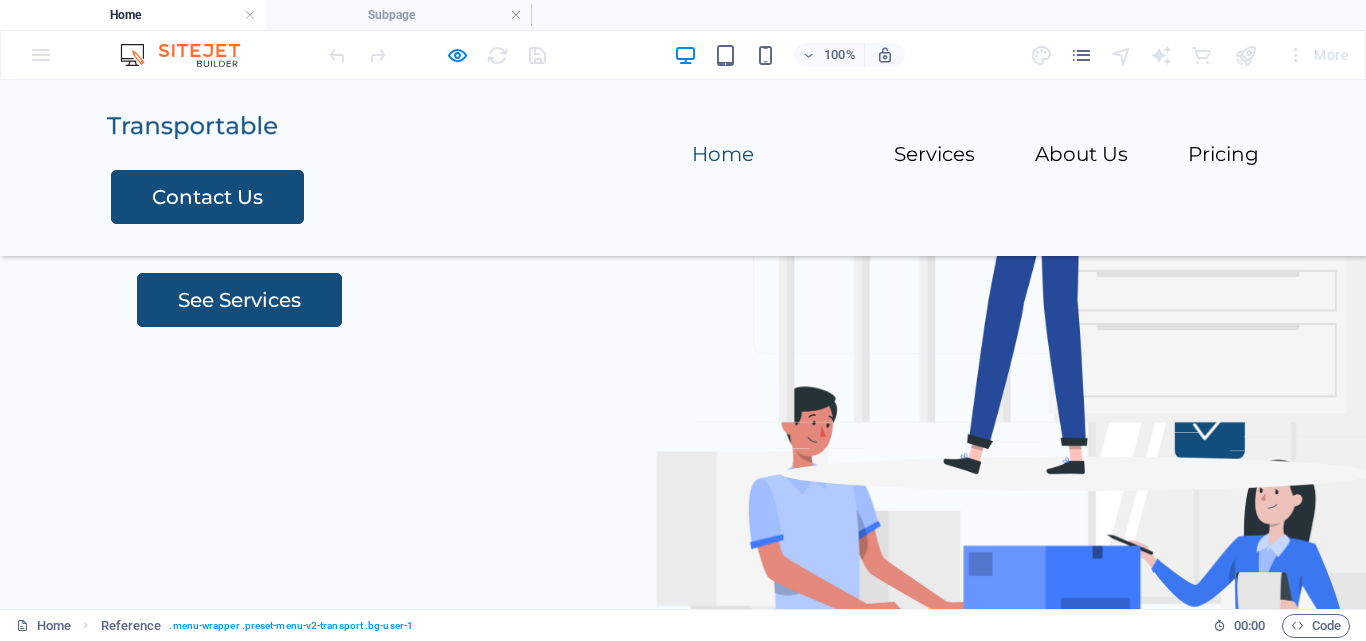 click on "Home" at bounding box center (133, 15) 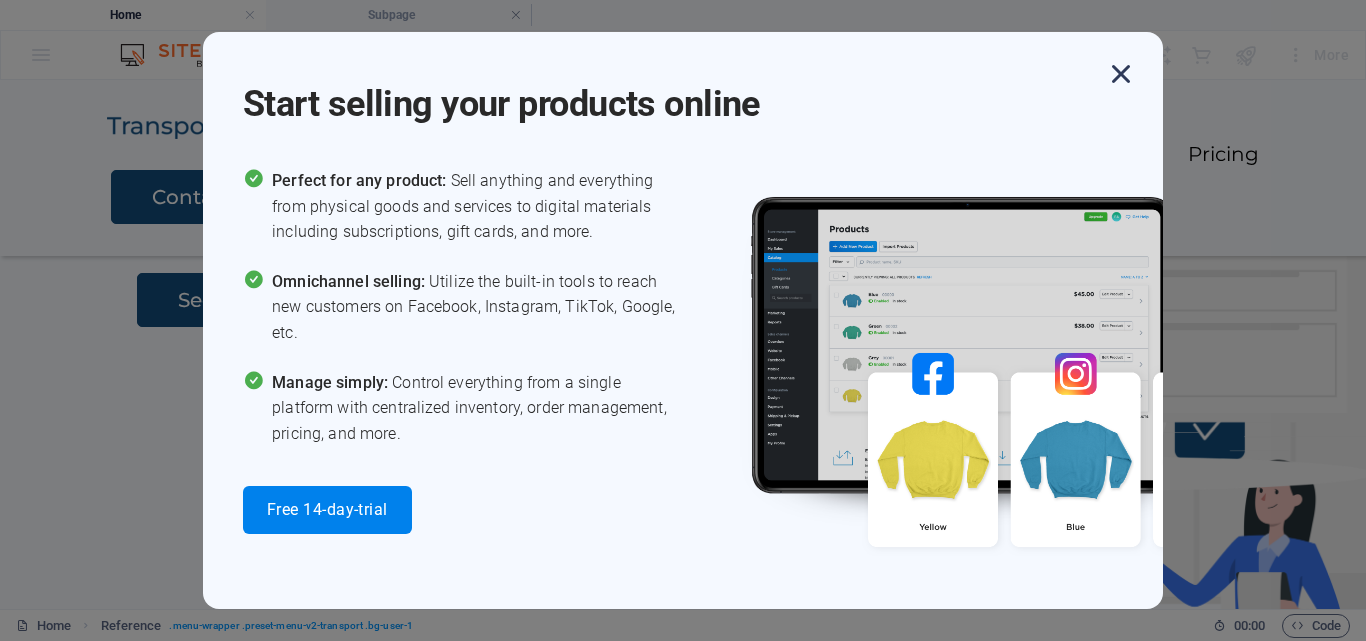 click at bounding box center [1121, 74] 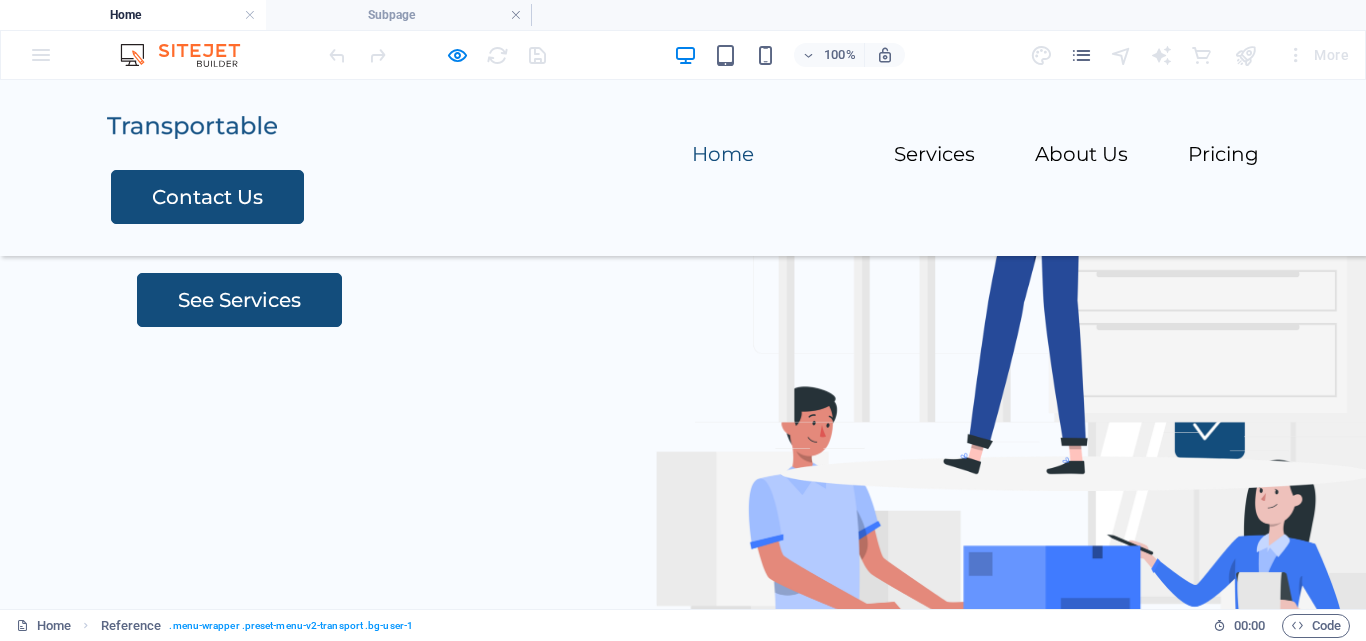 click on "Home" at bounding box center [133, 15] 